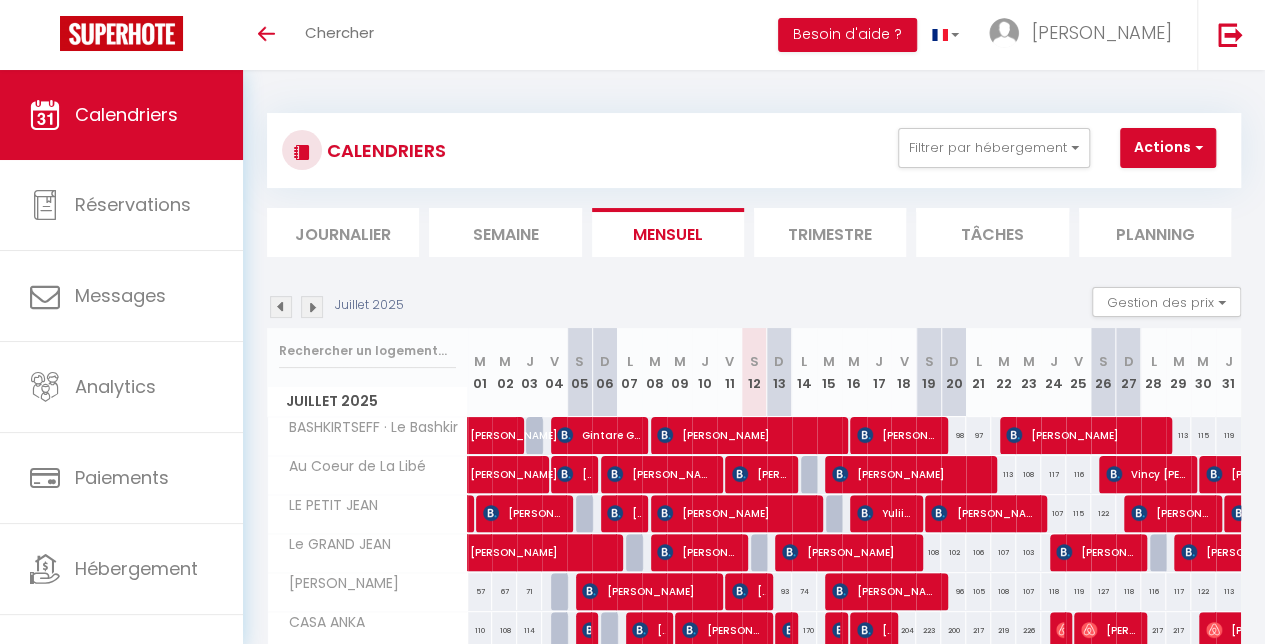 scroll, scrollTop: 140, scrollLeft: 0, axis: vertical 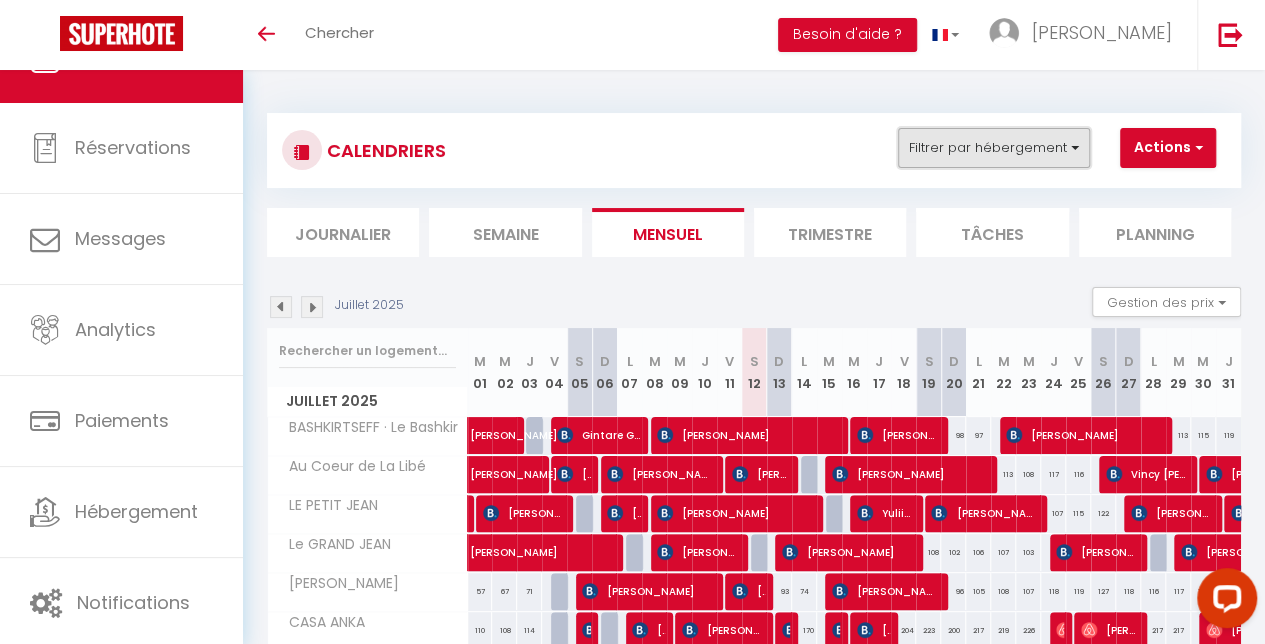 click on "Filtrer par hébergement" at bounding box center [994, 148] 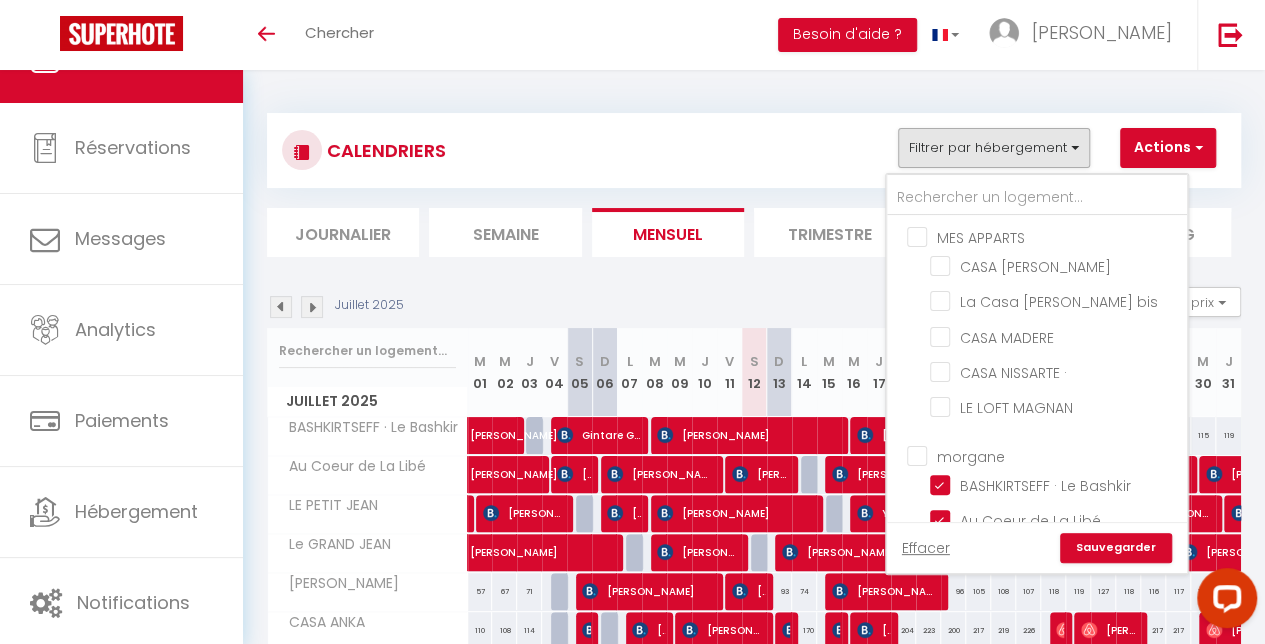 click on "MES APPARTS" at bounding box center [1057, 236] 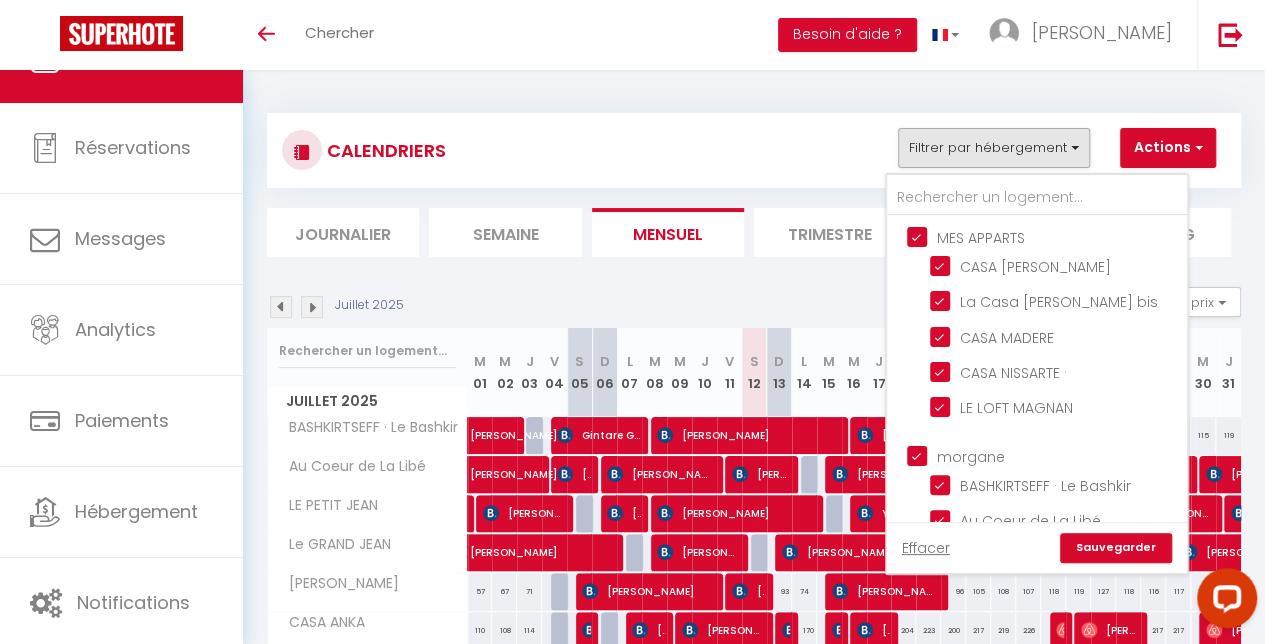 checkbox on "true" 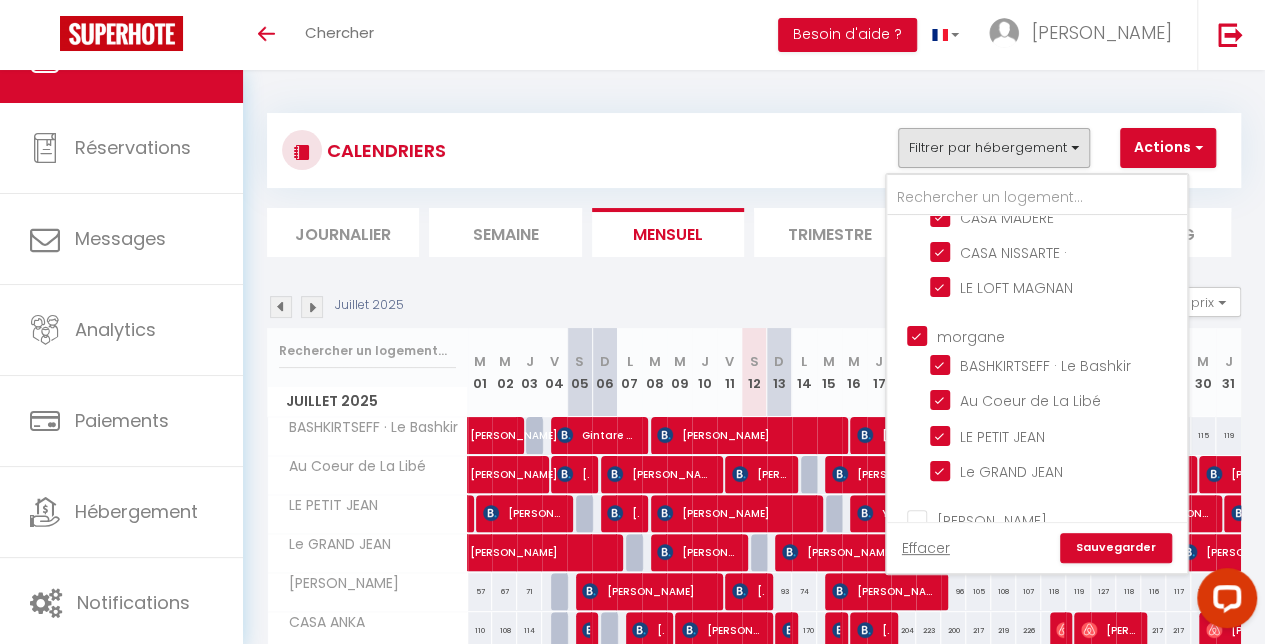 scroll, scrollTop: 160, scrollLeft: 0, axis: vertical 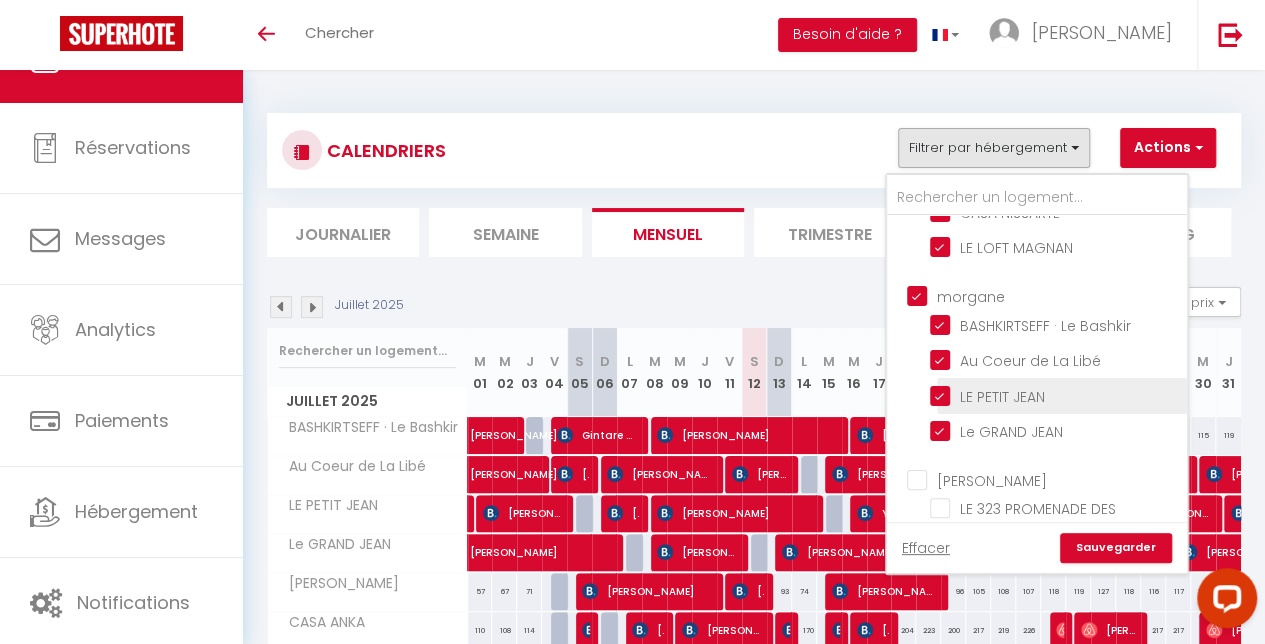 click on "LE PETIT JEAN" at bounding box center (1055, 394) 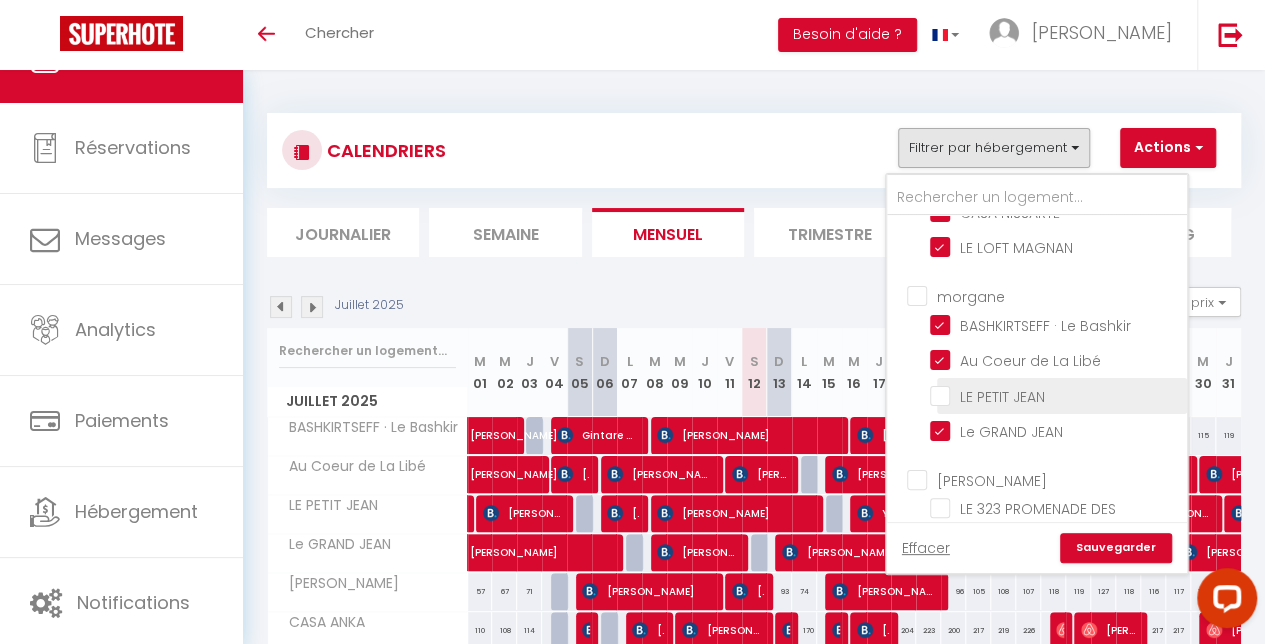 checkbox on "false" 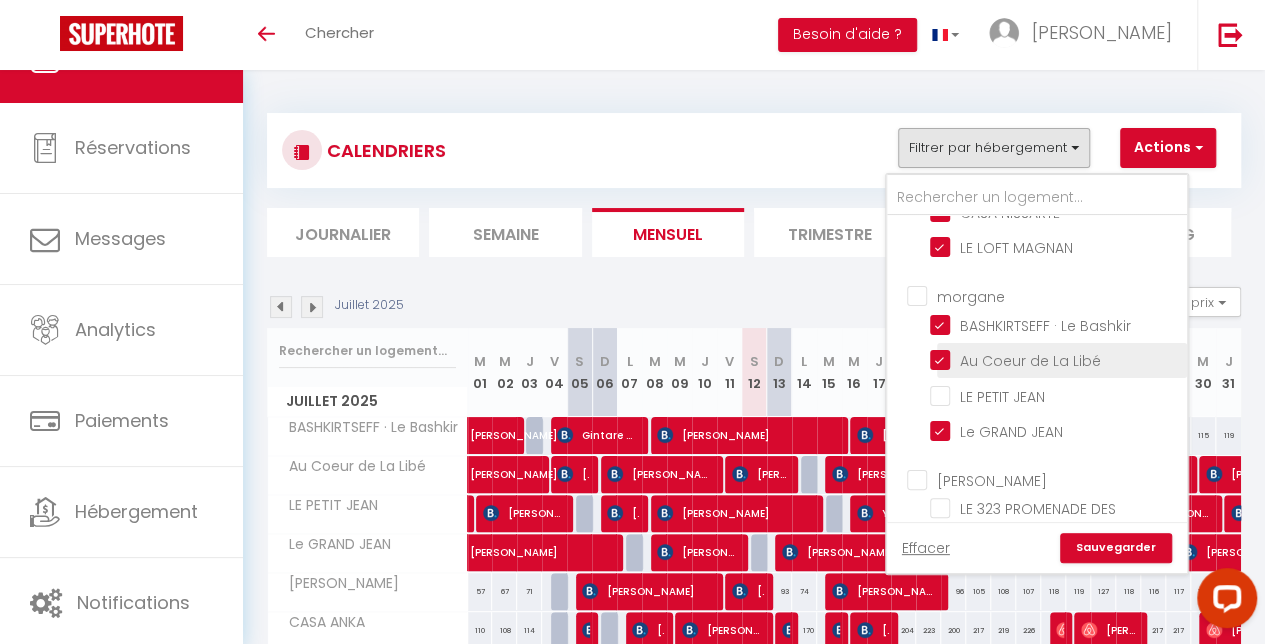click on "Au Coeur de La Libé" at bounding box center [1055, 359] 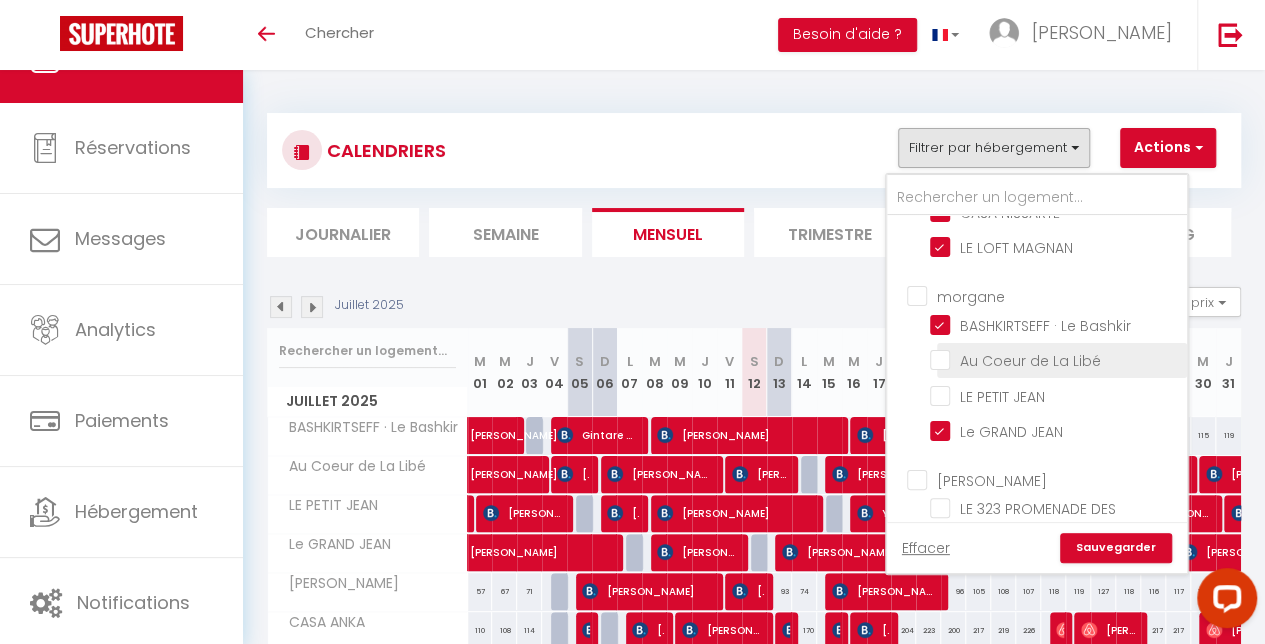 checkbox on "false" 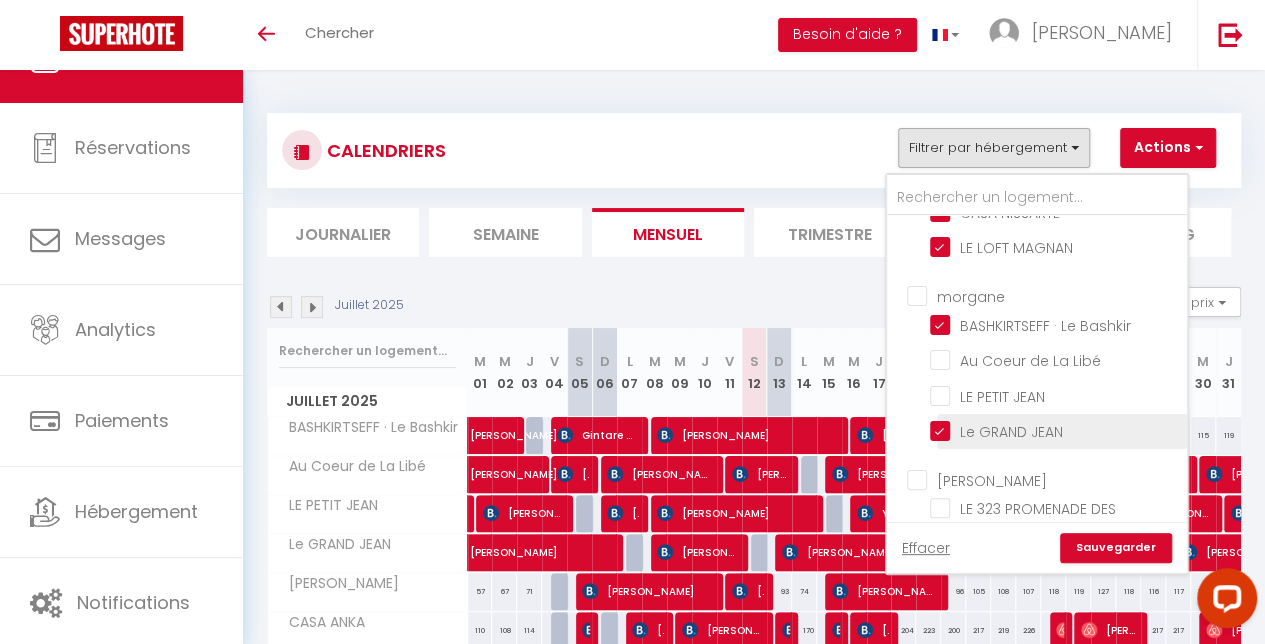 click on "Le GRAND JEAN" at bounding box center (1055, 430) 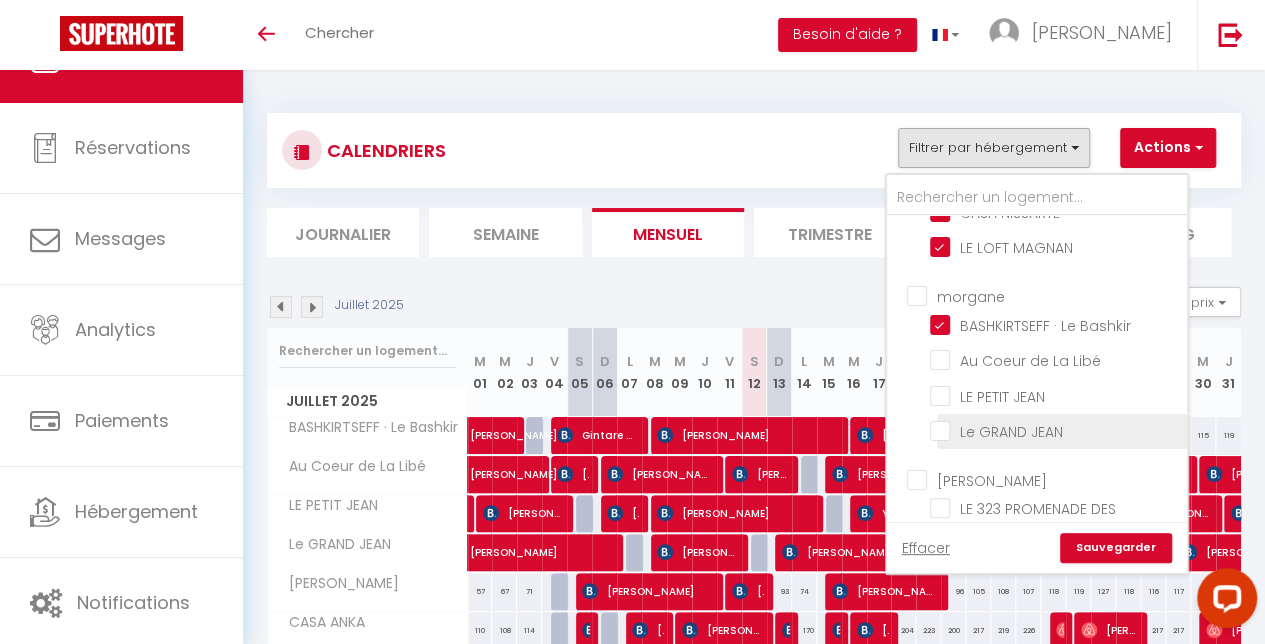 checkbox on "false" 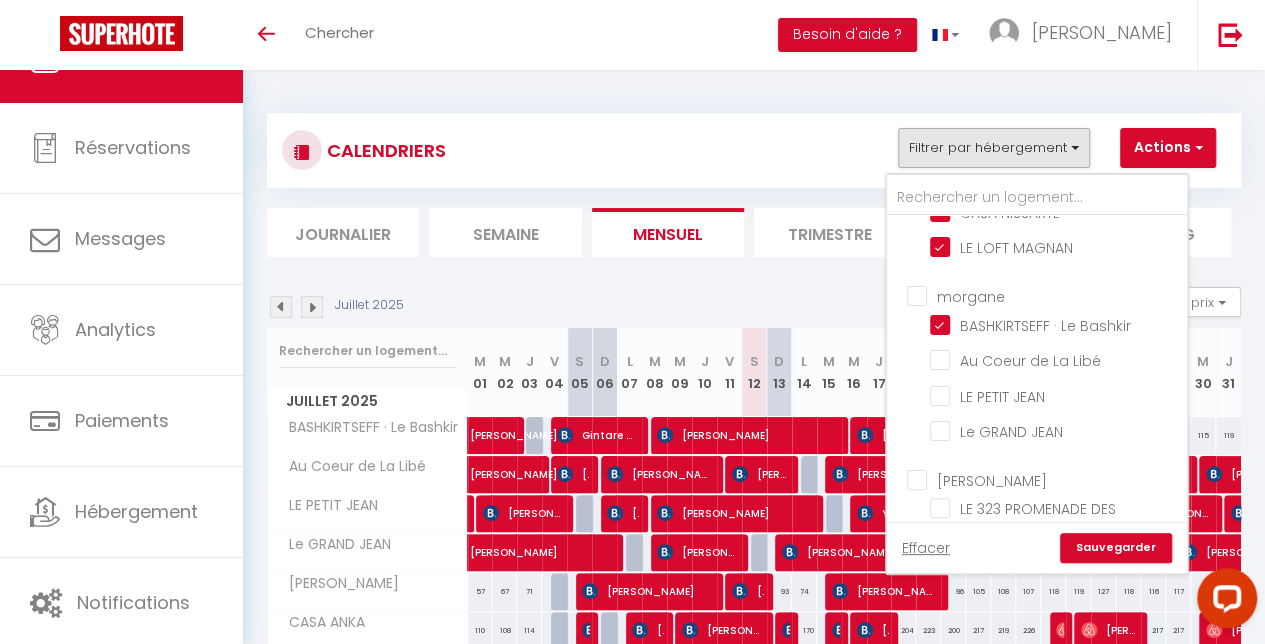 click on "[PERSON_NAME]" at bounding box center (1057, 479) 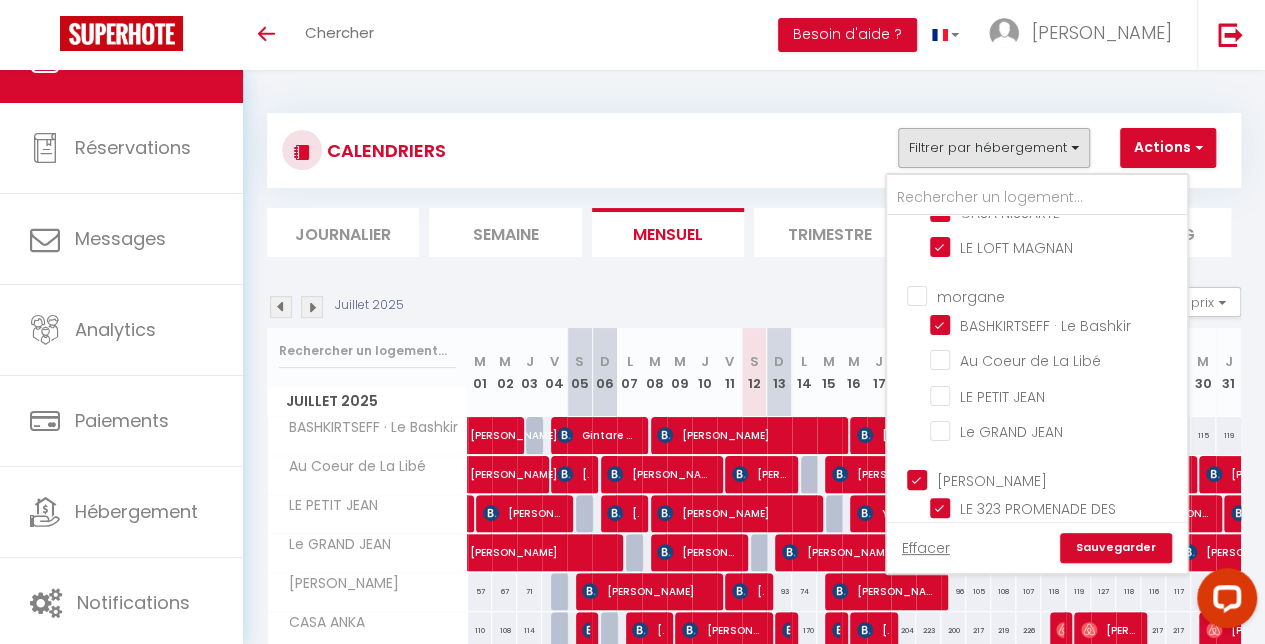 checkbox on "true" 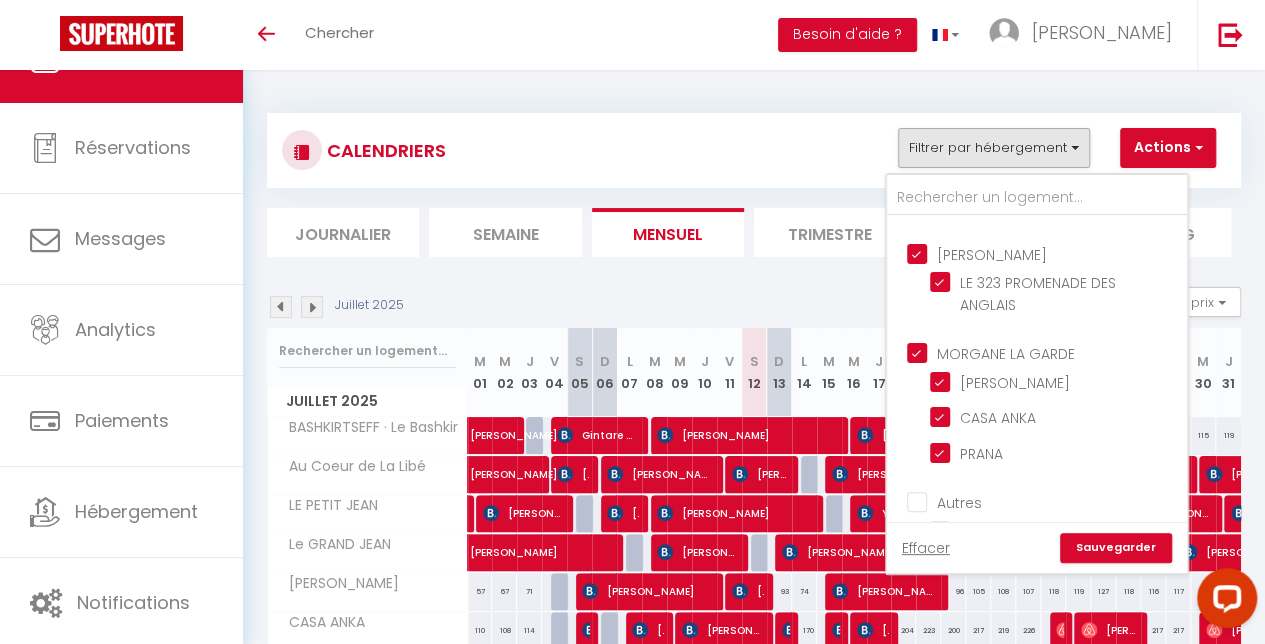 scroll, scrollTop: 480, scrollLeft: 0, axis: vertical 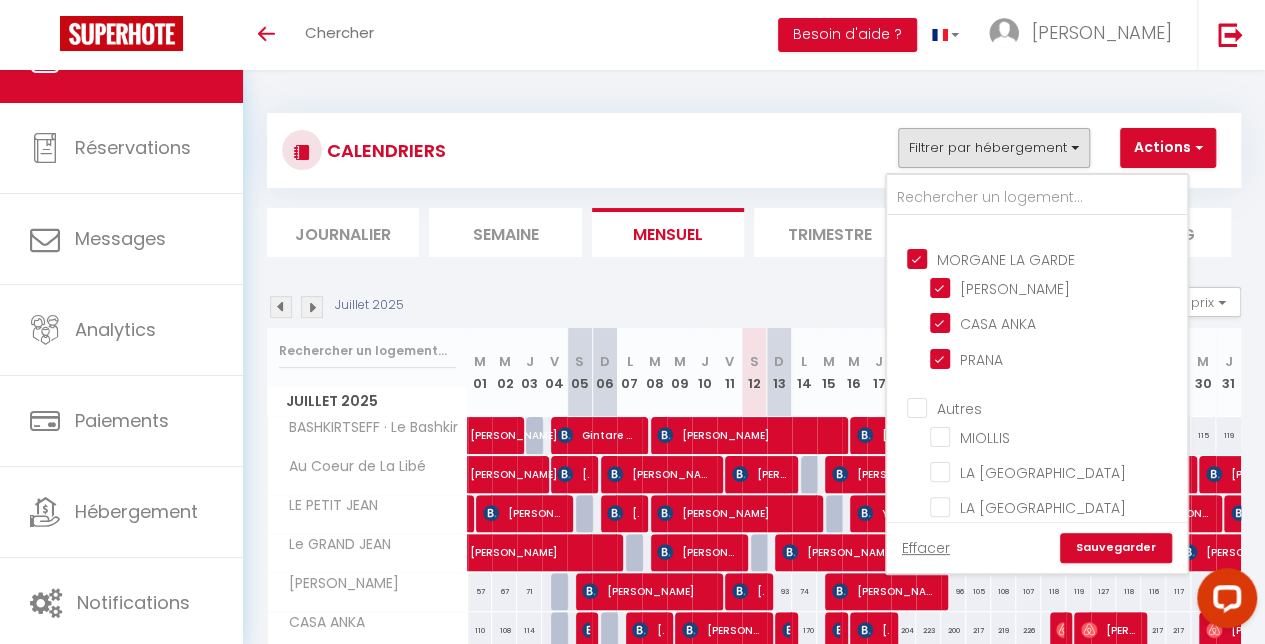 click on "MORGANE LA GARDE" at bounding box center [1057, 258] 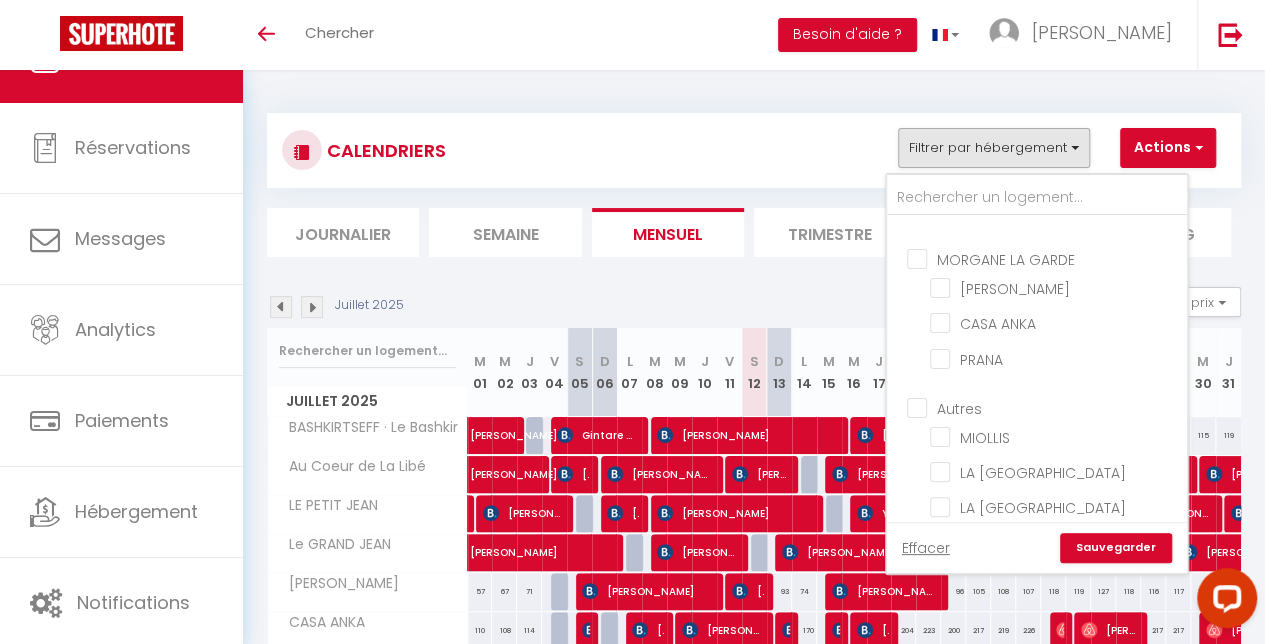 checkbox on "false" 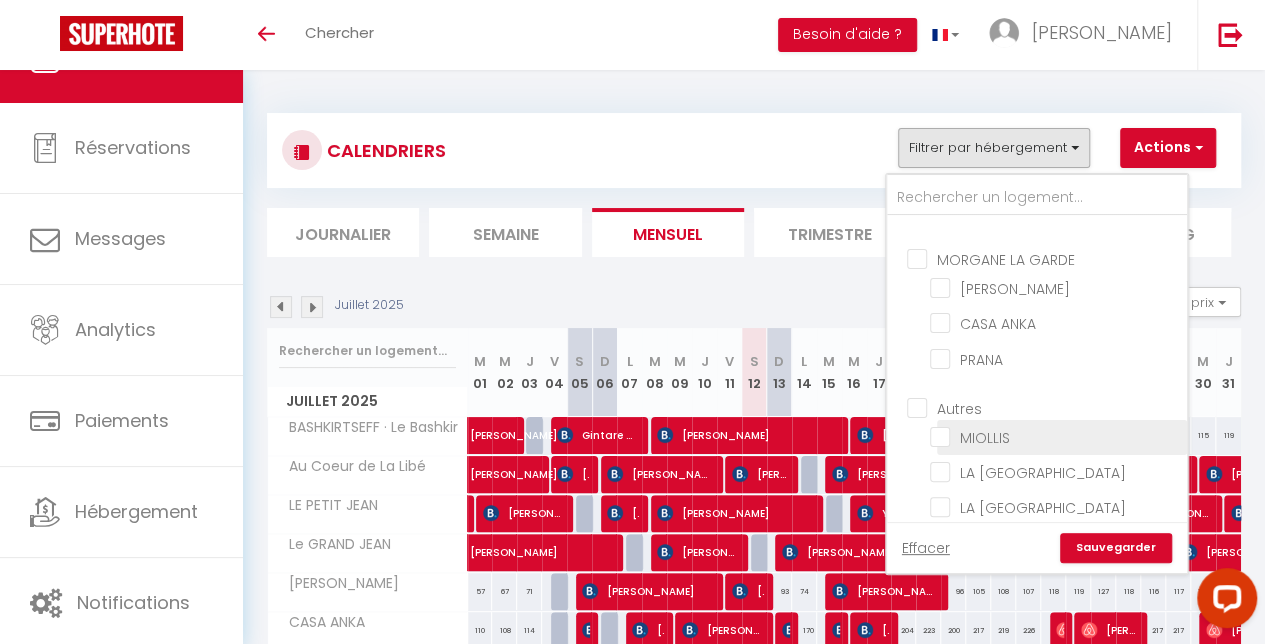 click on "MIOLLIS" at bounding box center (1055, 436) 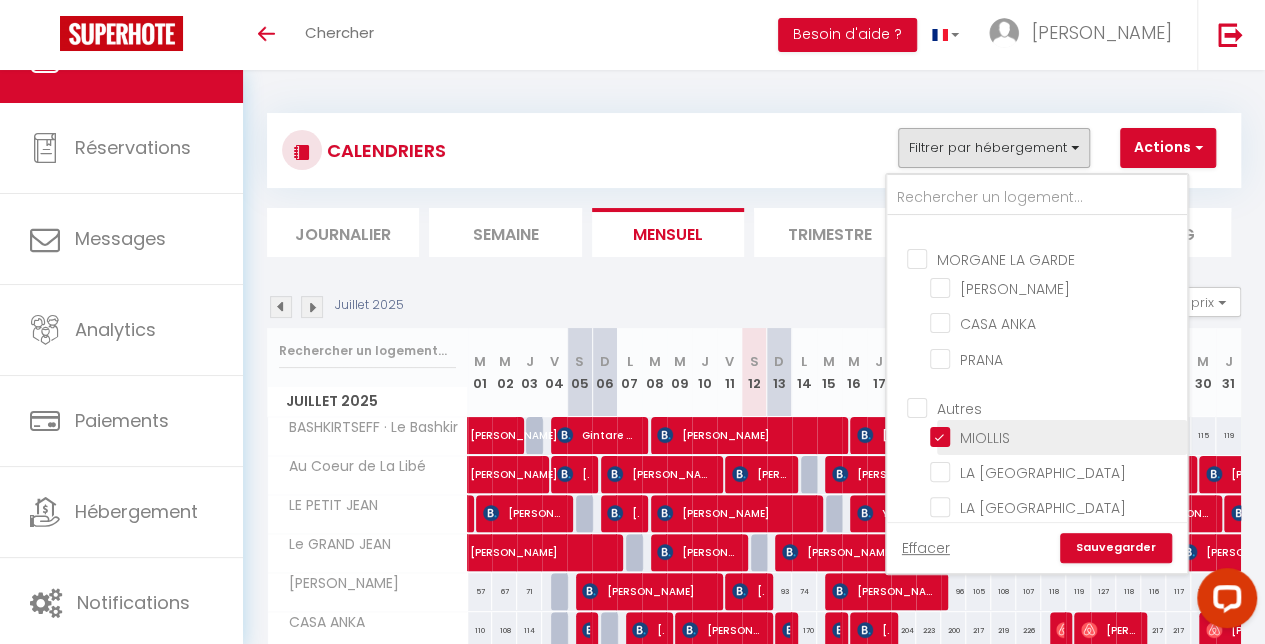 checkbox on "false" 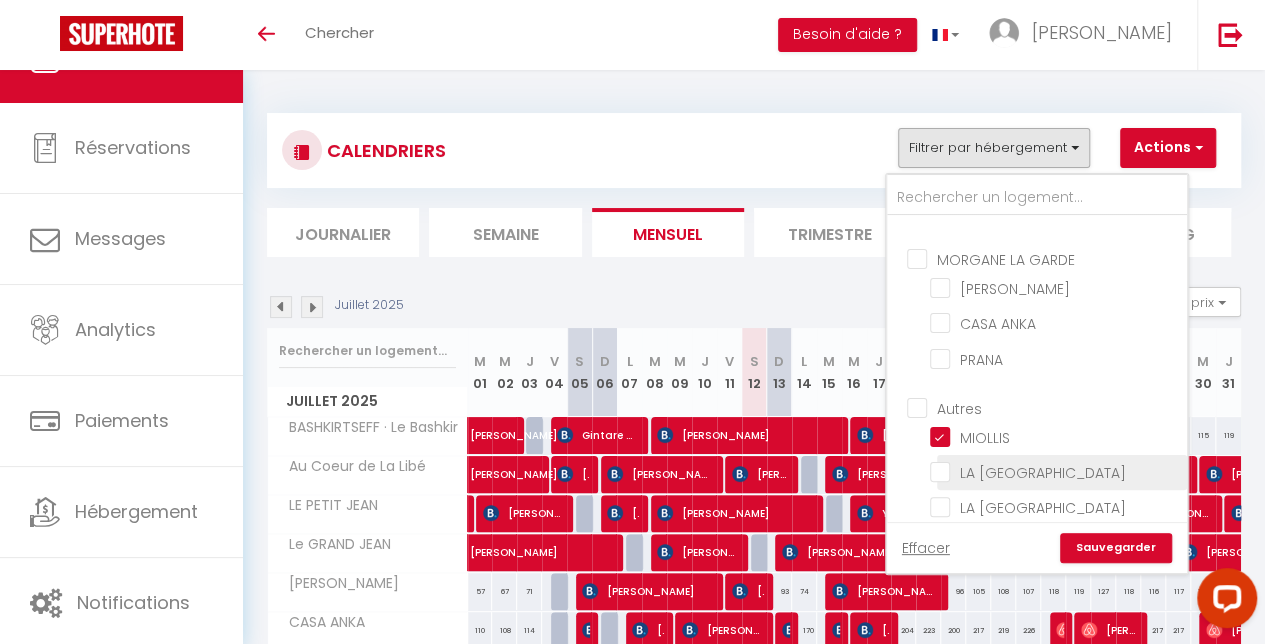 click on "LA [GEOGRAPHIC_DATA]" at bounding box center (1055, 471) 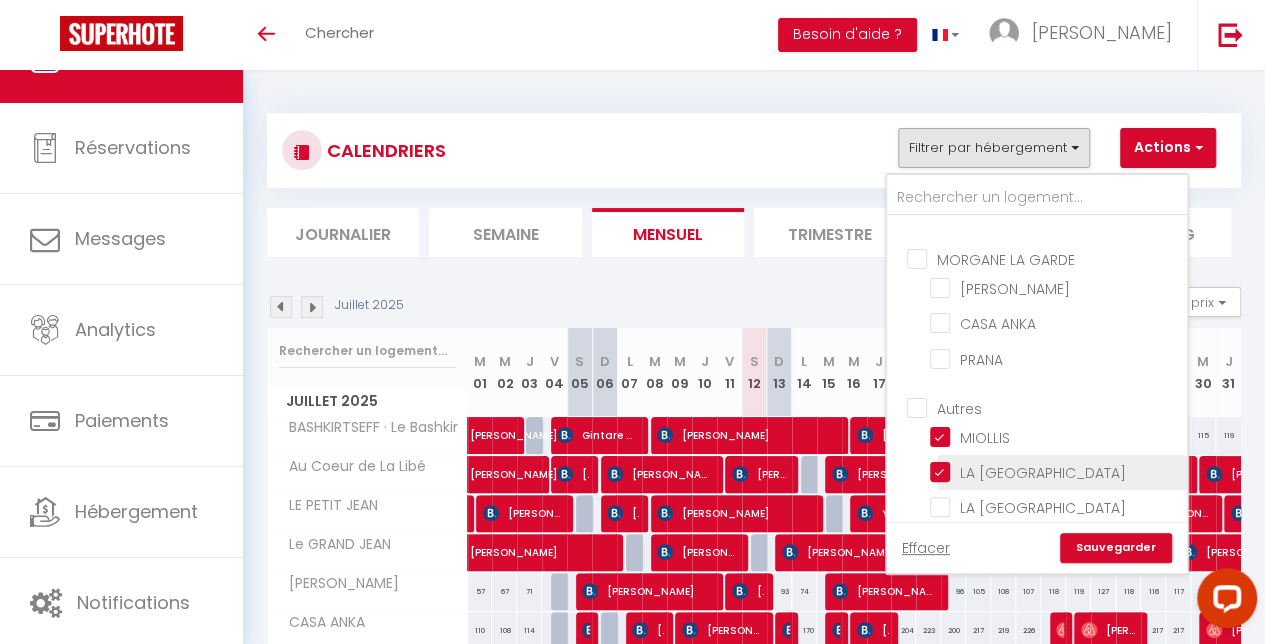 checkbox on "false" 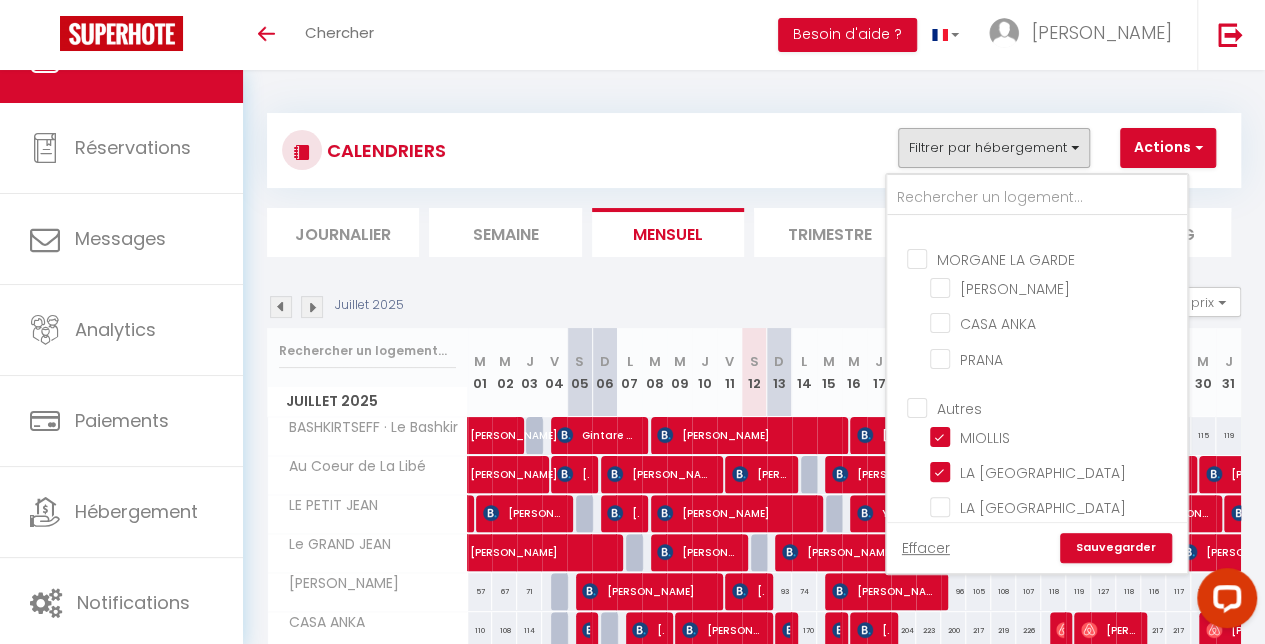 scroll, scrollTop: 526, scrollLeft: 0, axis: vertical 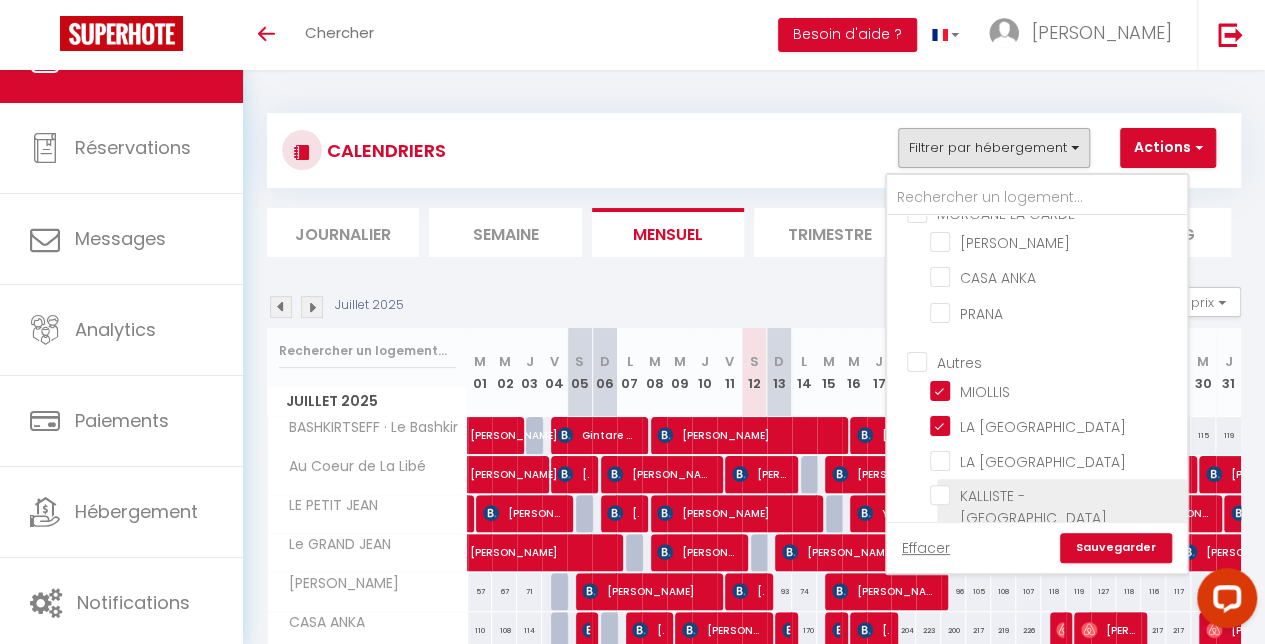 click on "KALLISTE - [GEOGRAPHIC_DATA]" at bounding box center [1062, 507] 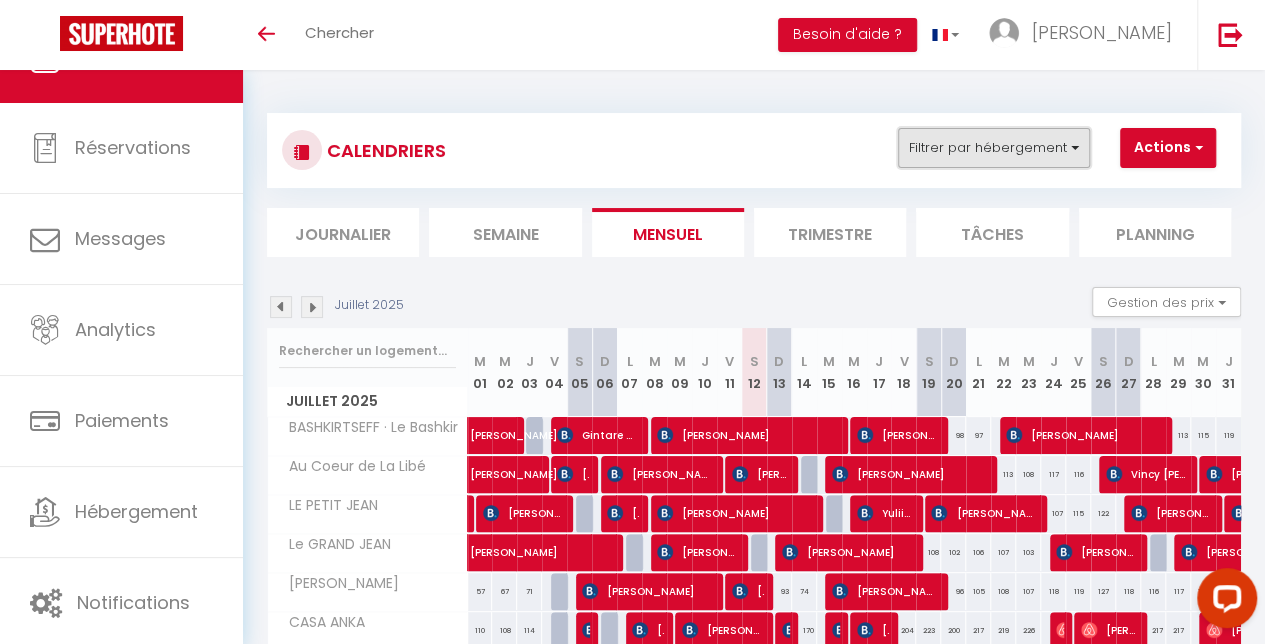 click on "Filtrer par hébergement" at bounding box center [994, 148] 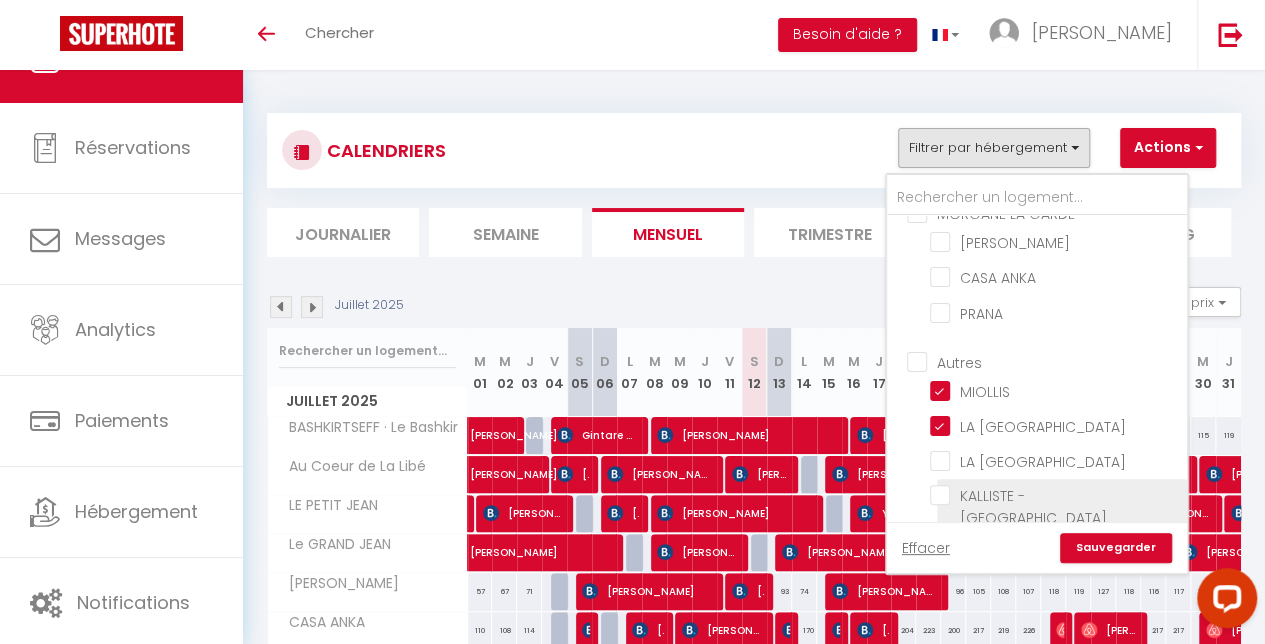click on "KALLISTE - [GEOGRAPHIC_DATA]" at bounding box center (1055, 495) 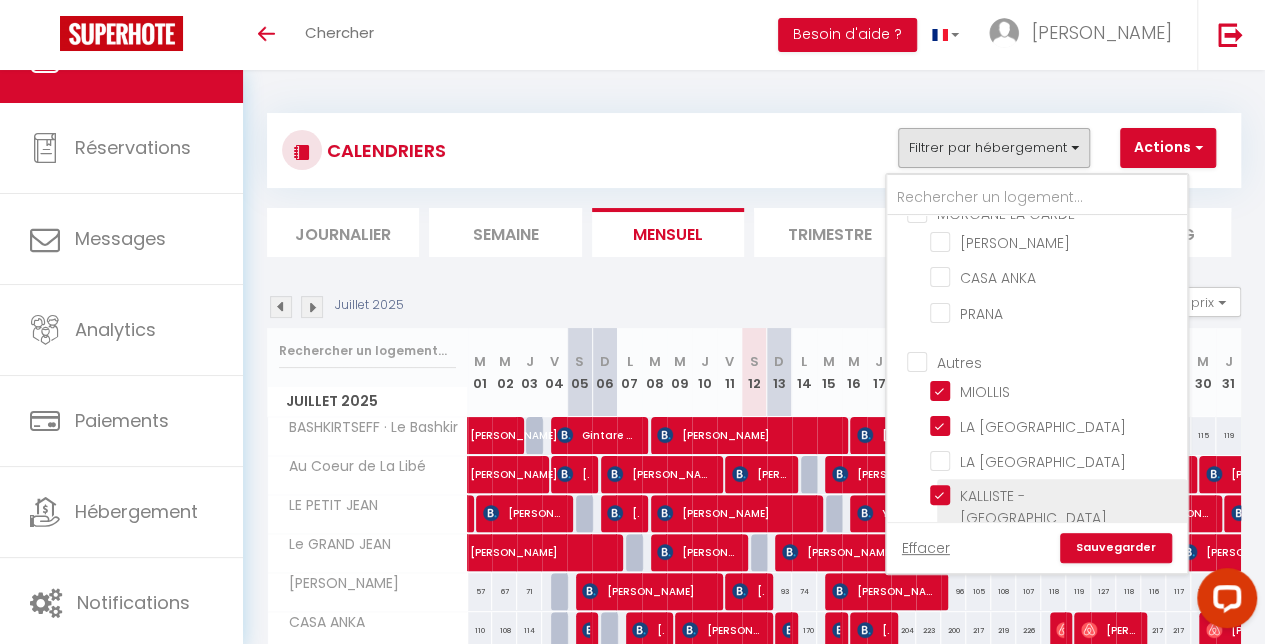 checkbox on "false" 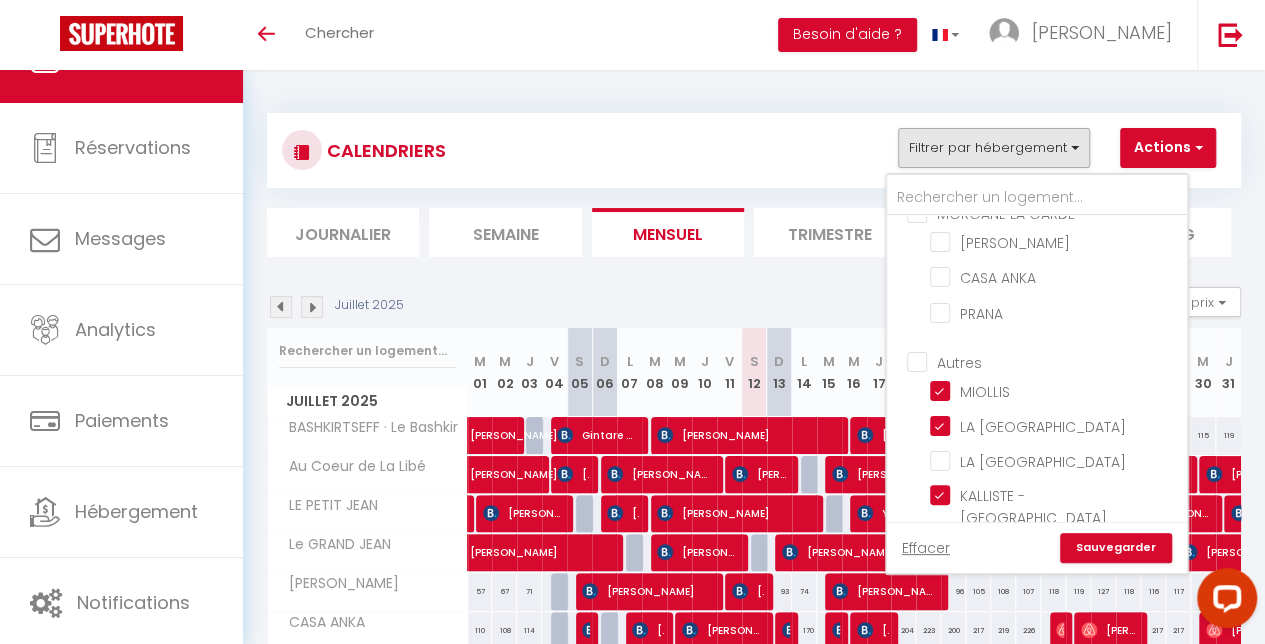 click on "Sauvegarder" at bounding box center (1116, 548) 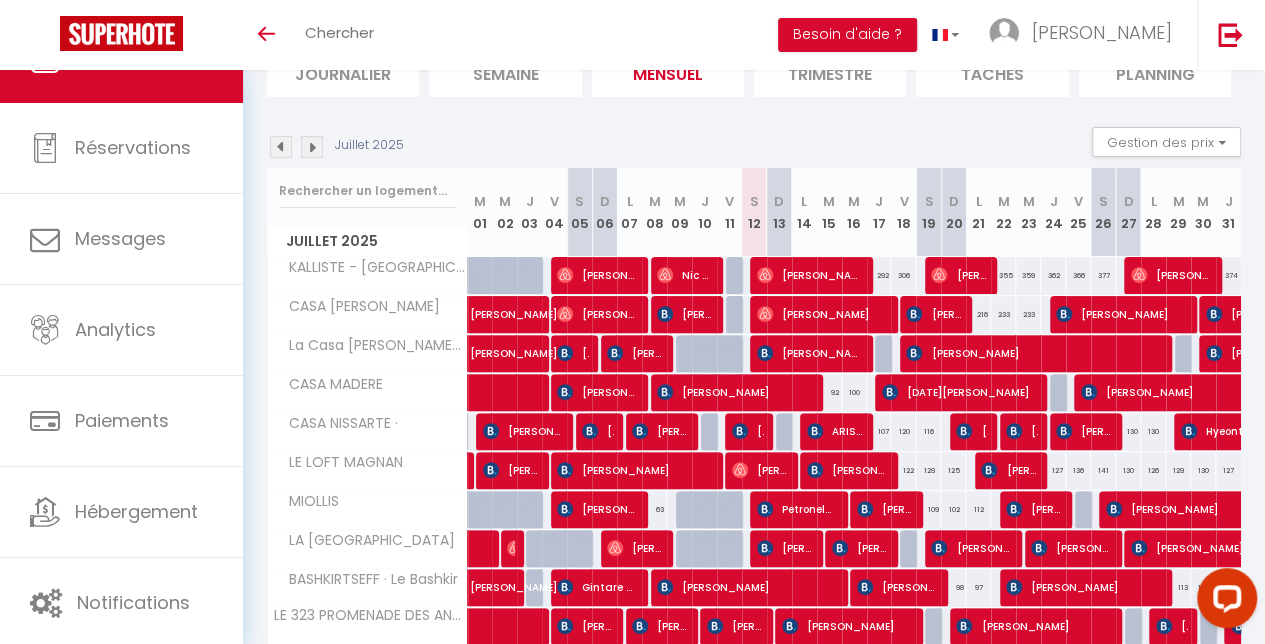 scroll, scrollTop: 200, scrollLeft: 0, axis: vertical 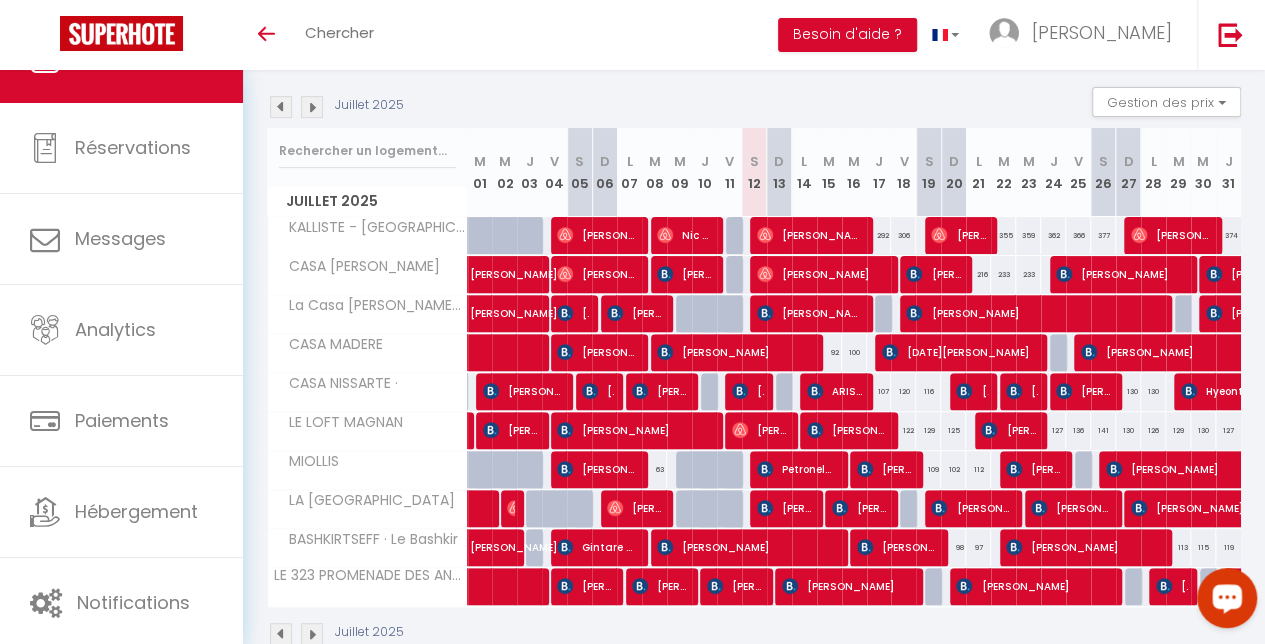 click at bounding box center [312, 107] 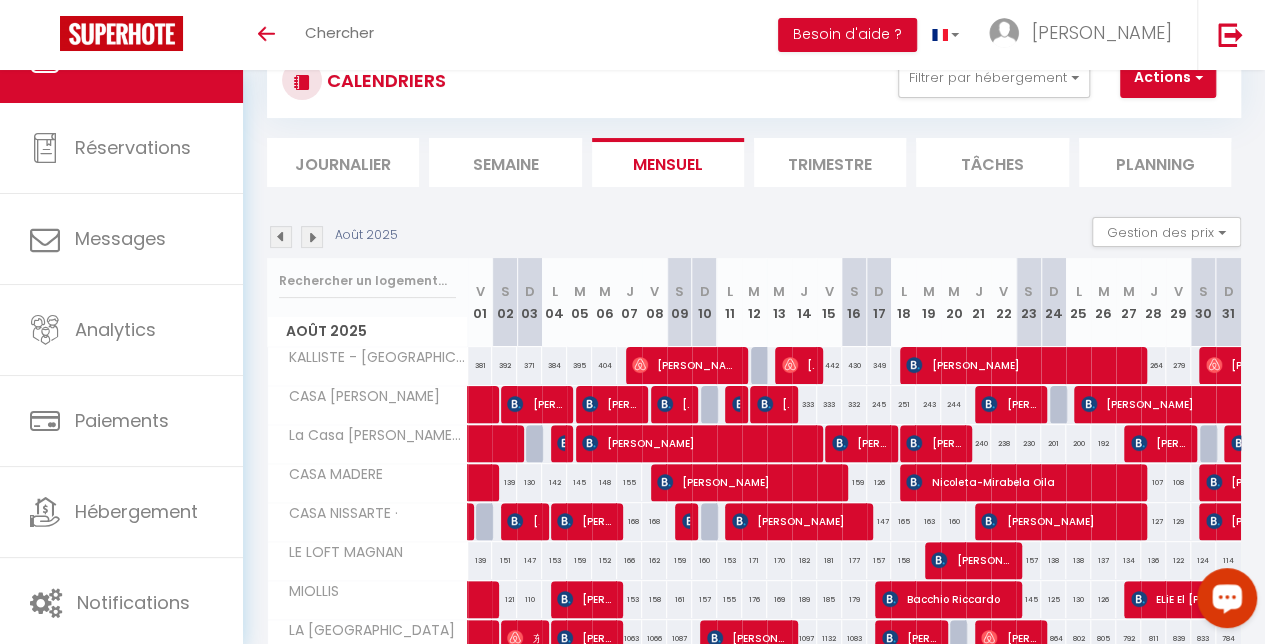 scroll, scrollTop: 200, scrollLeft: 0, axis: vertical 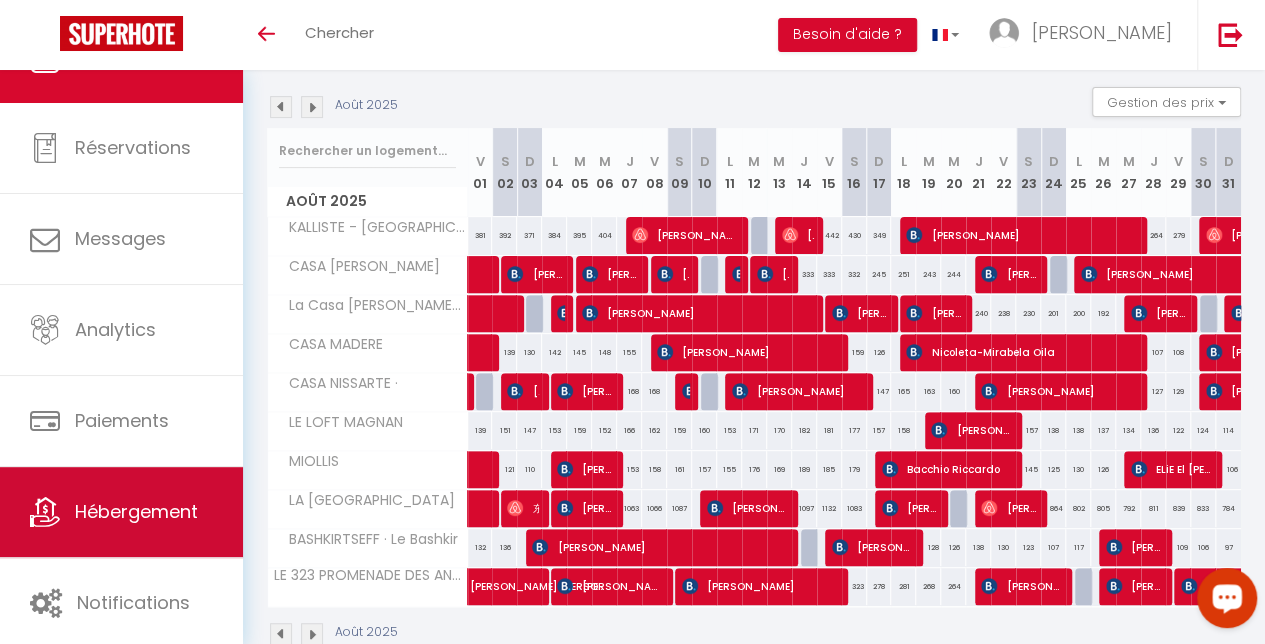 click on "Hébergement" at bounding box center [136, 511] 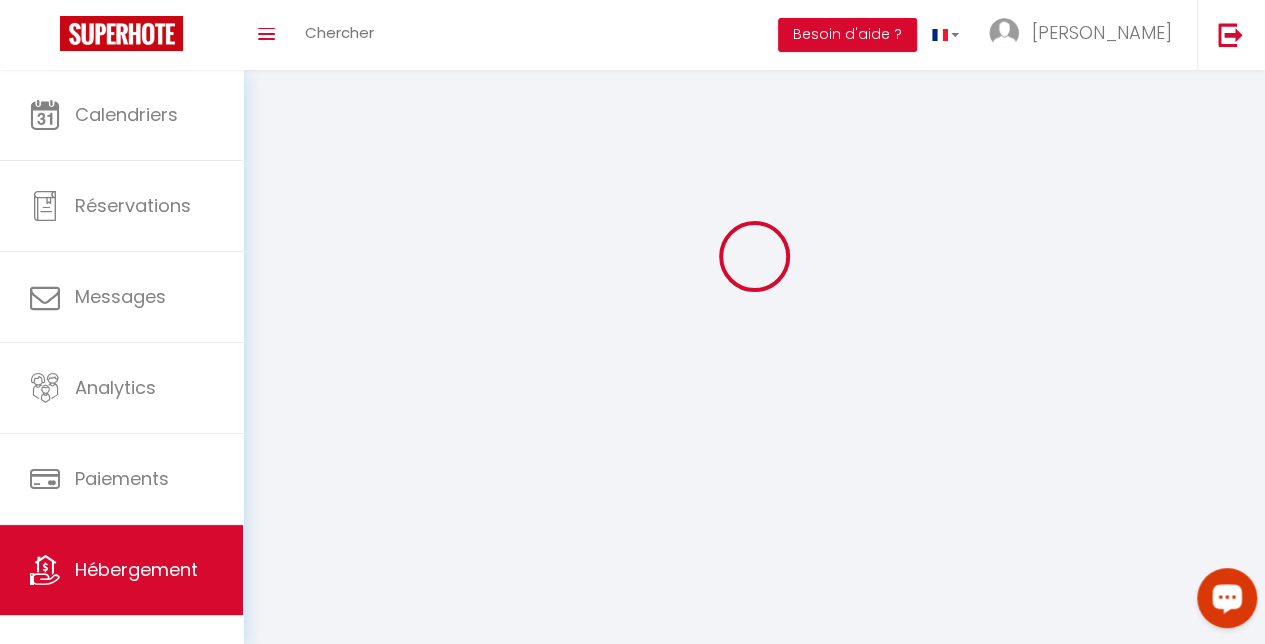 scroll, scrollTop: 0, scrollLeft: 0, axis: both 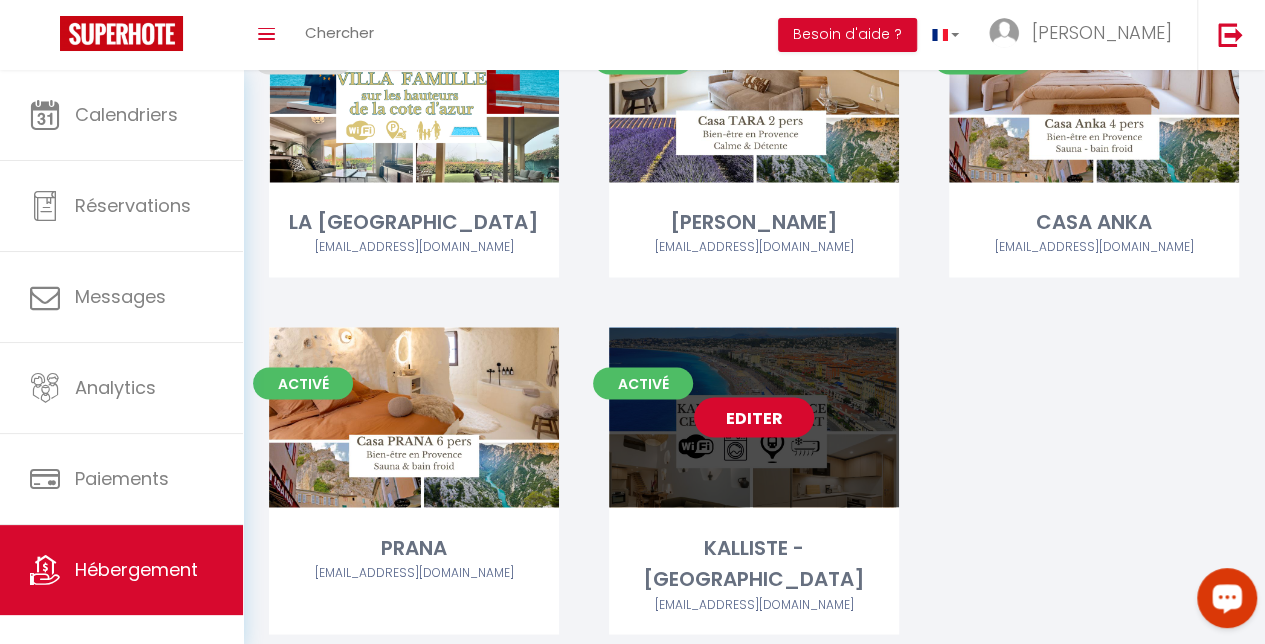 click on "Editer" at bounding box center [754, 417] 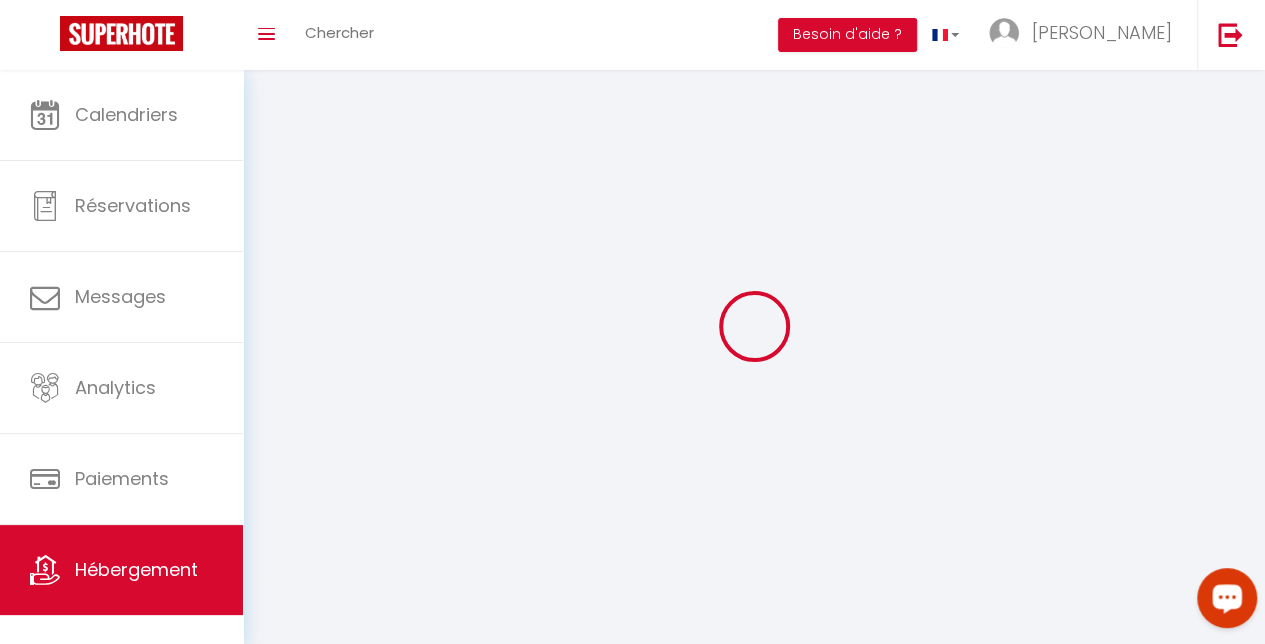 select on "1" 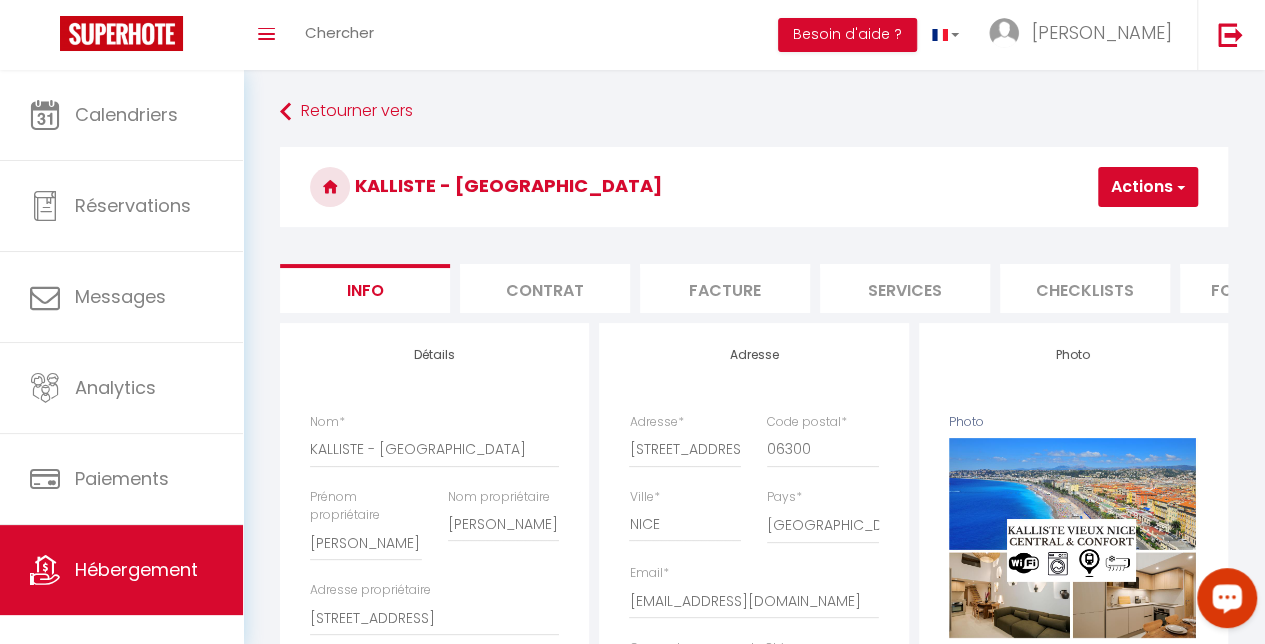 click on "Actions" at bounding box center [1148, 187] 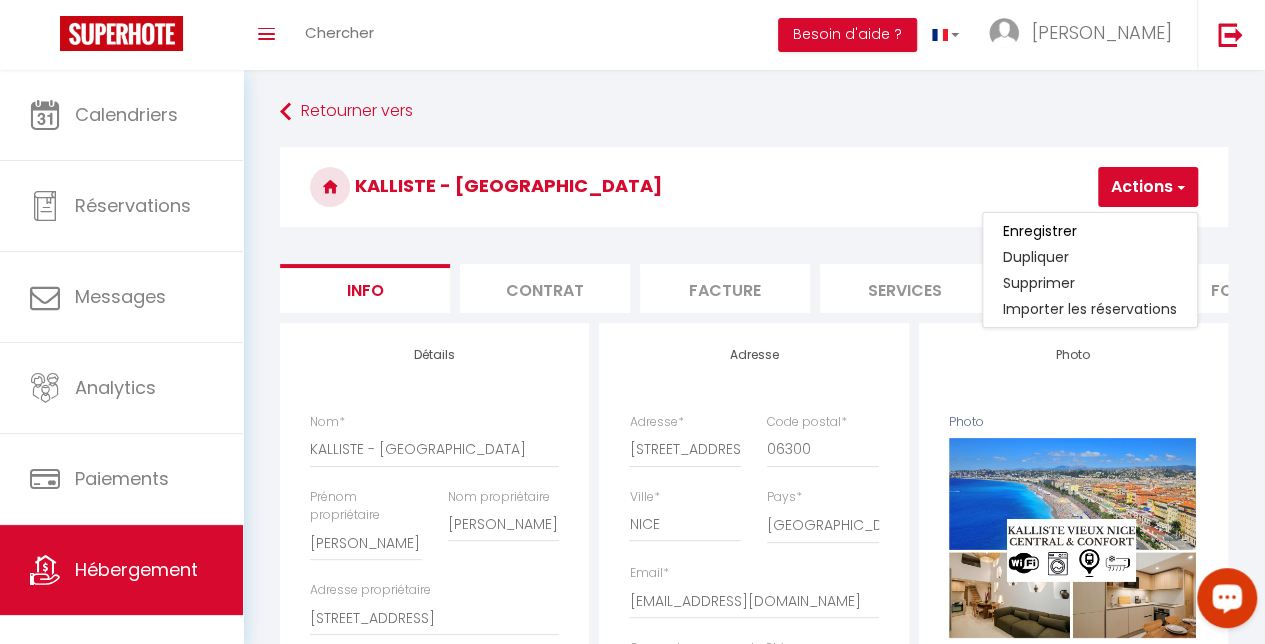 checkbox on "false" 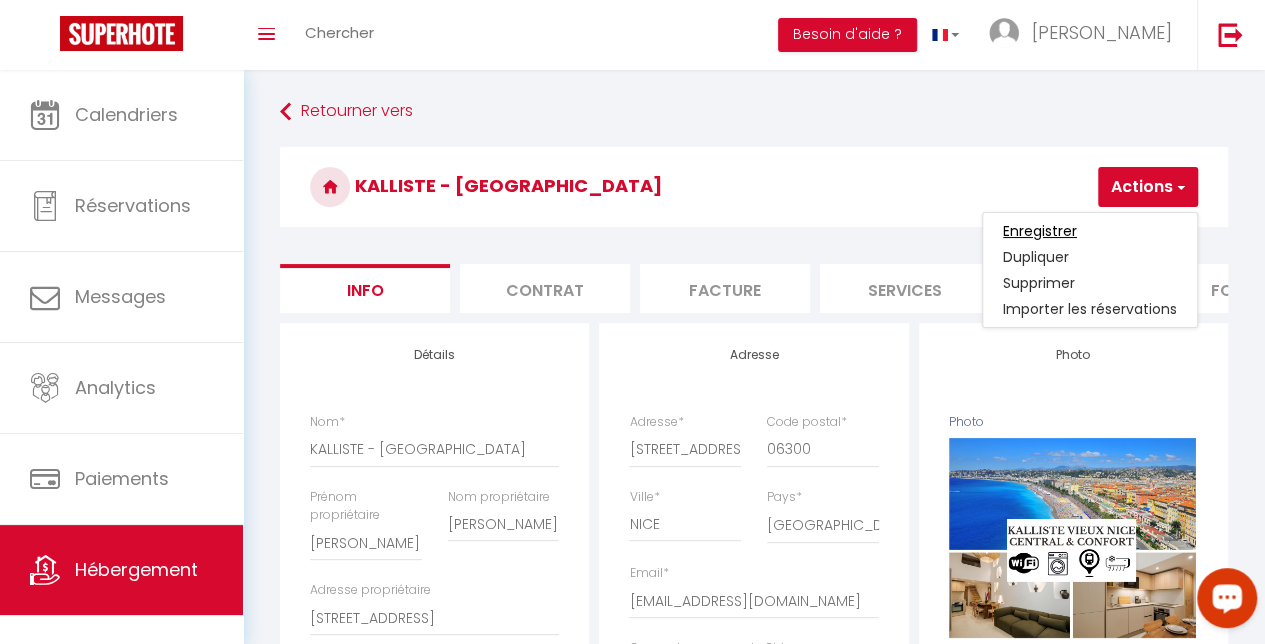click on "Enregistrer" at bounding box center [1040, 231] 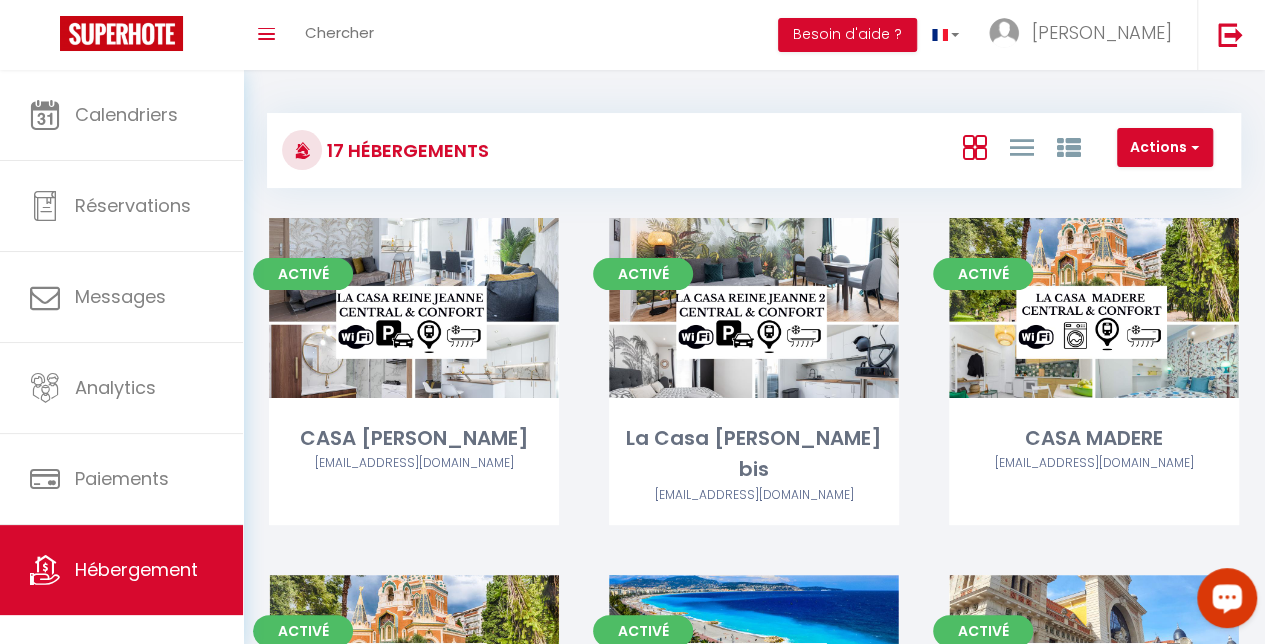 scroll, scrollTop: 563, scrollLeft: 0, axis: vertical 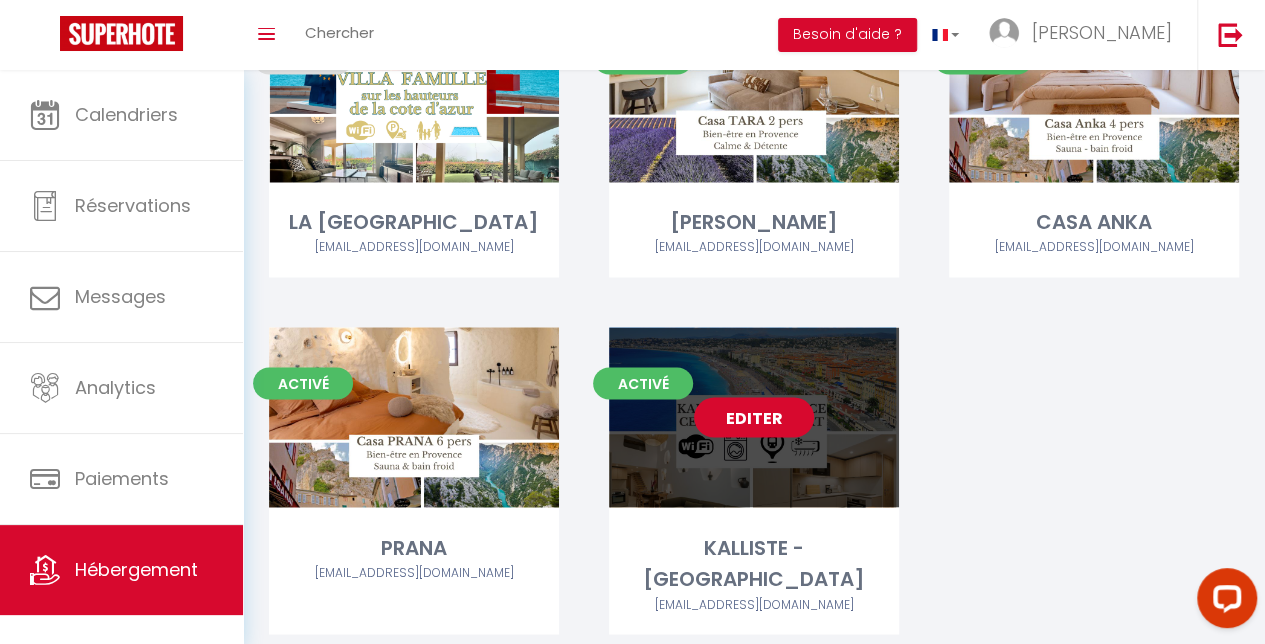 click on "Editer" at bounding box center (754, 417) 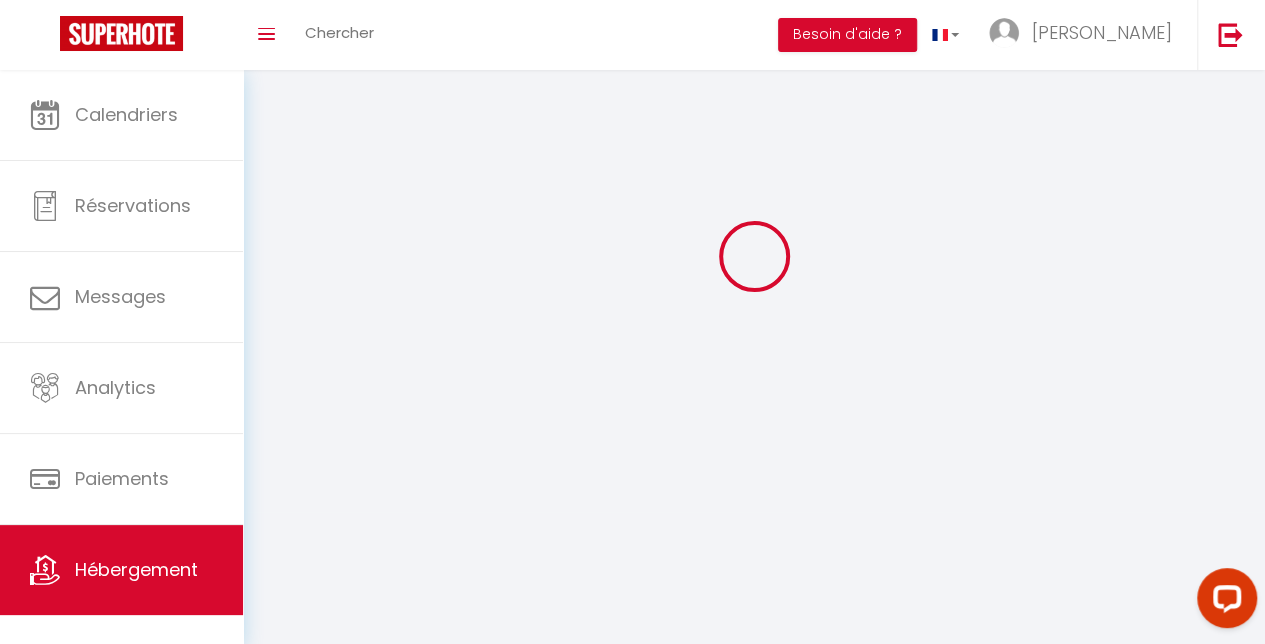 scroll, scrollTop: 0, scrollLeft: 0, axis: both 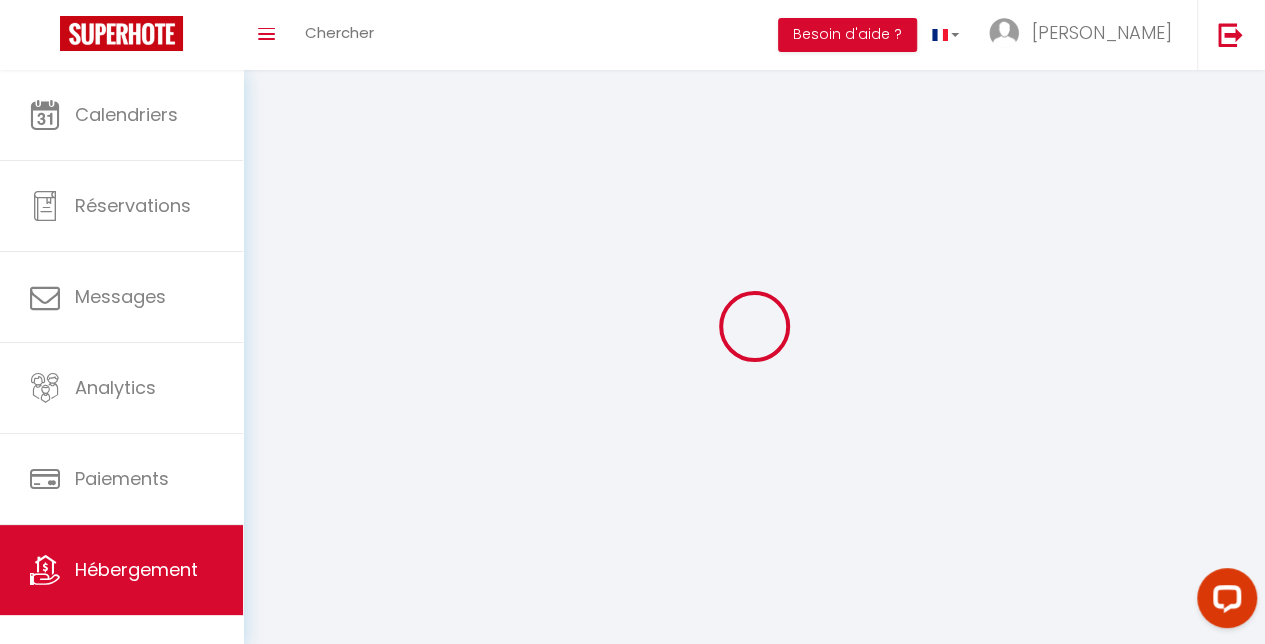 select 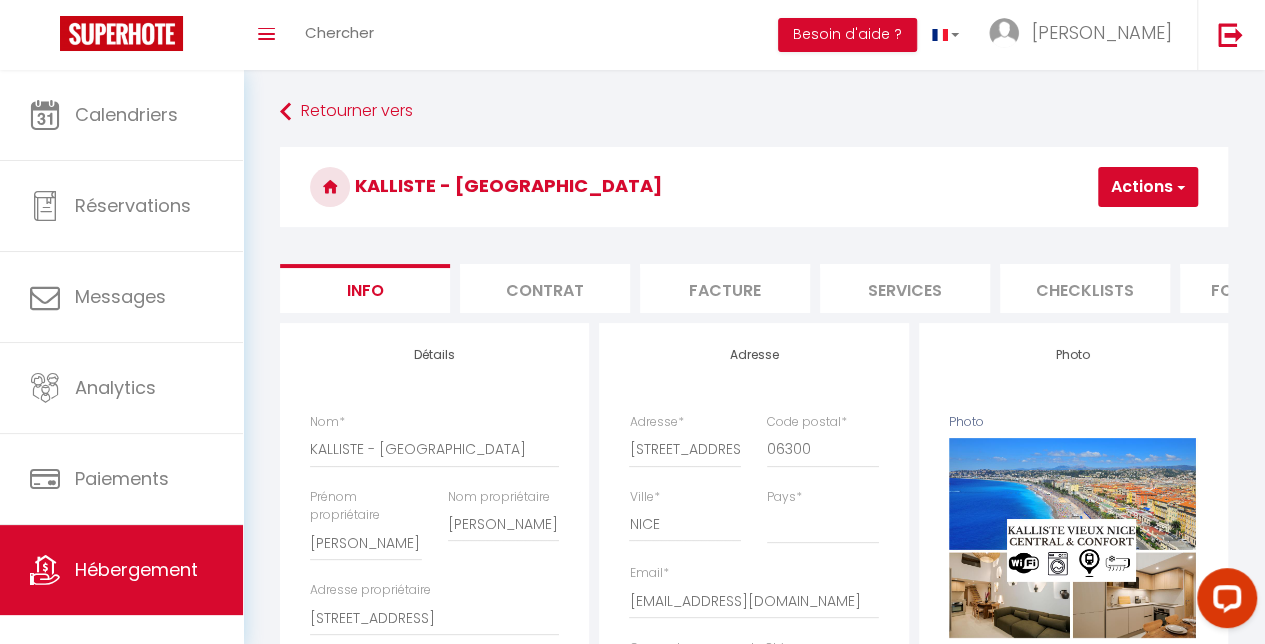 checkbox on "false" 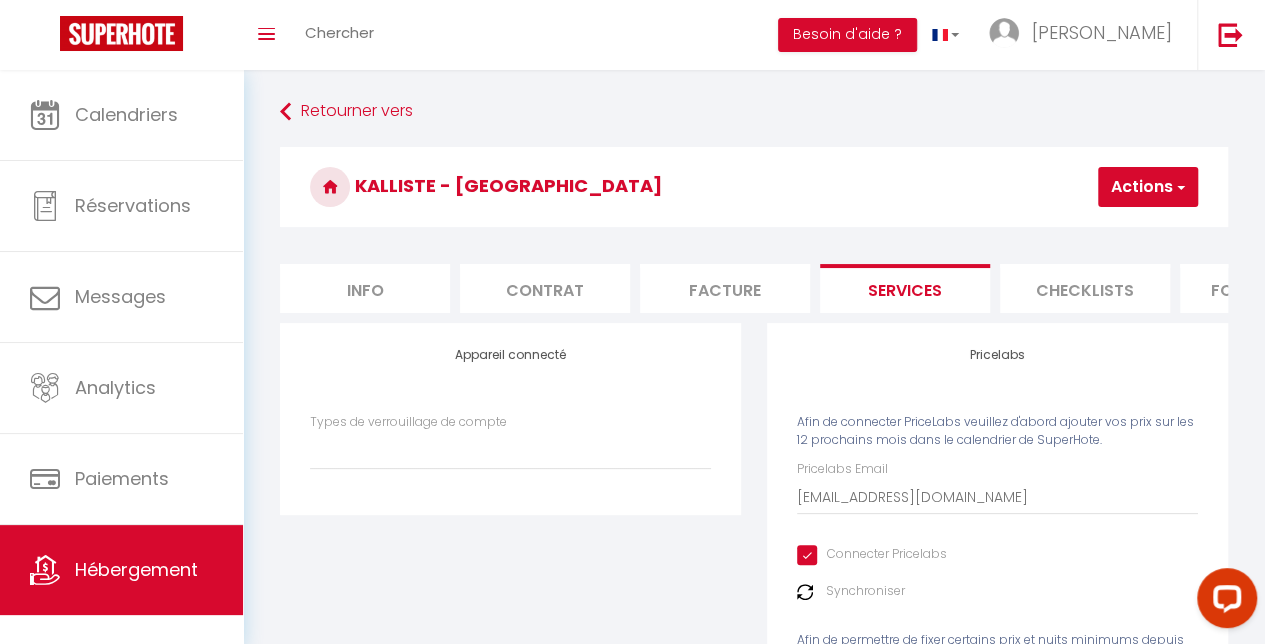 drag, startPoint x: 813, startPoint y: 609, endPoint x: 800, endPoint y: 609, distance: 13 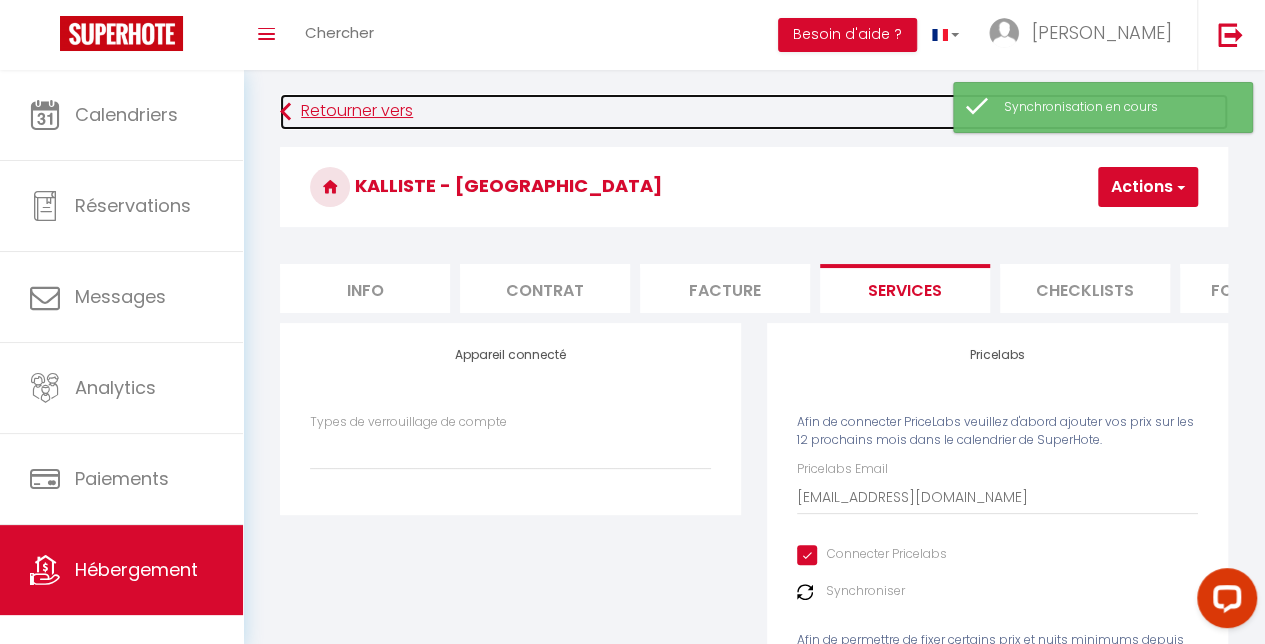click on "Retourner vers" at bounding box center (754, 112) 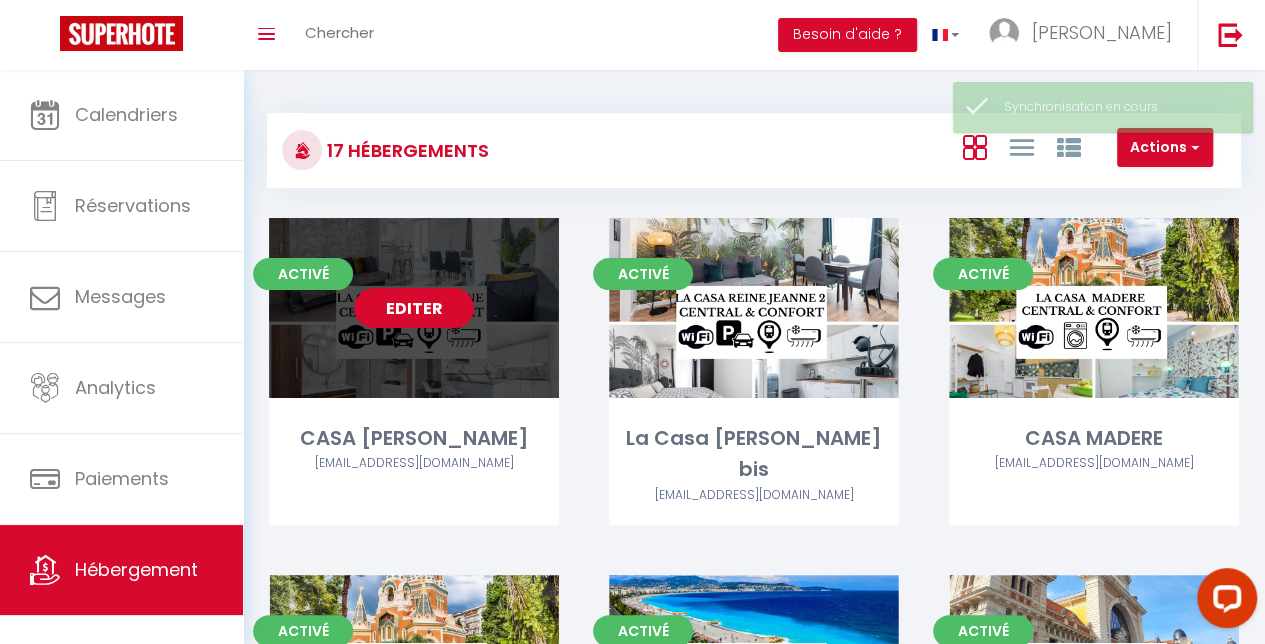 click on "Editer" at bounding box center (414, 308) 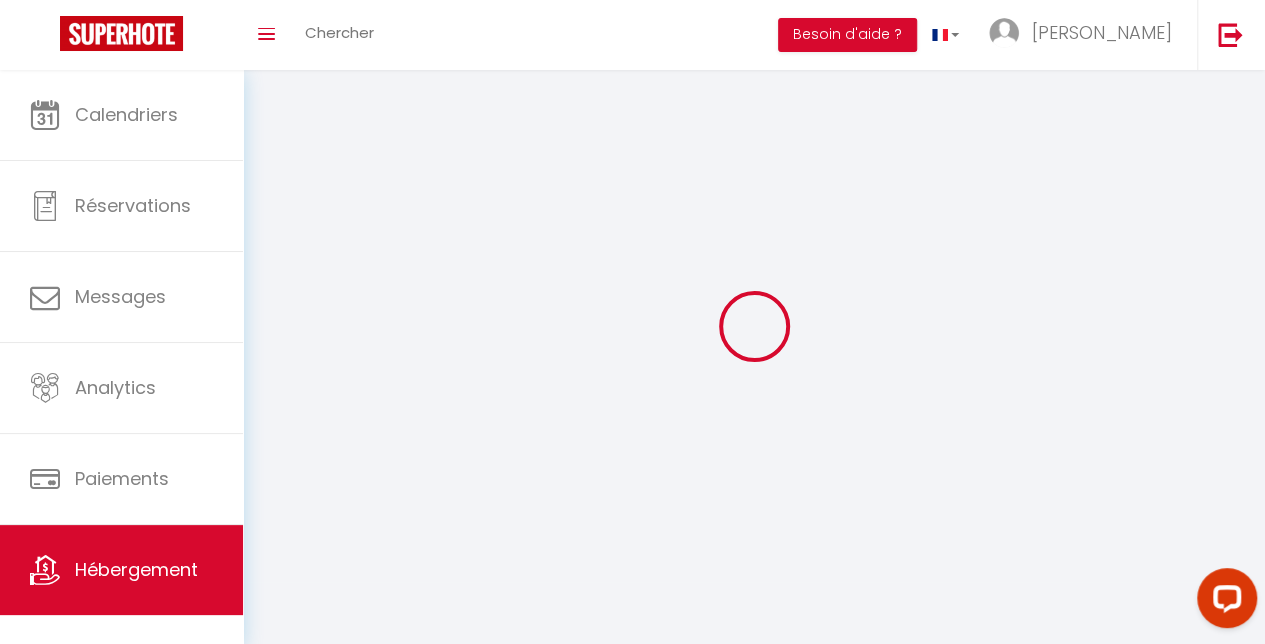 select 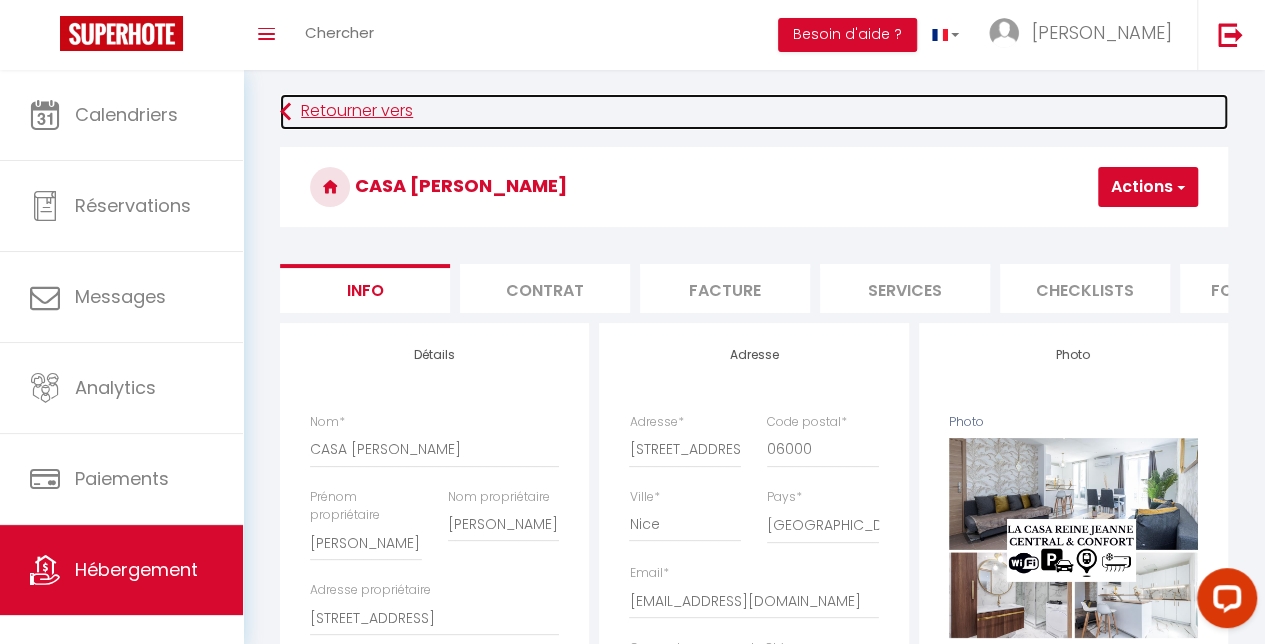 click on "Retourner vers" at bounding box center [754, 112] 